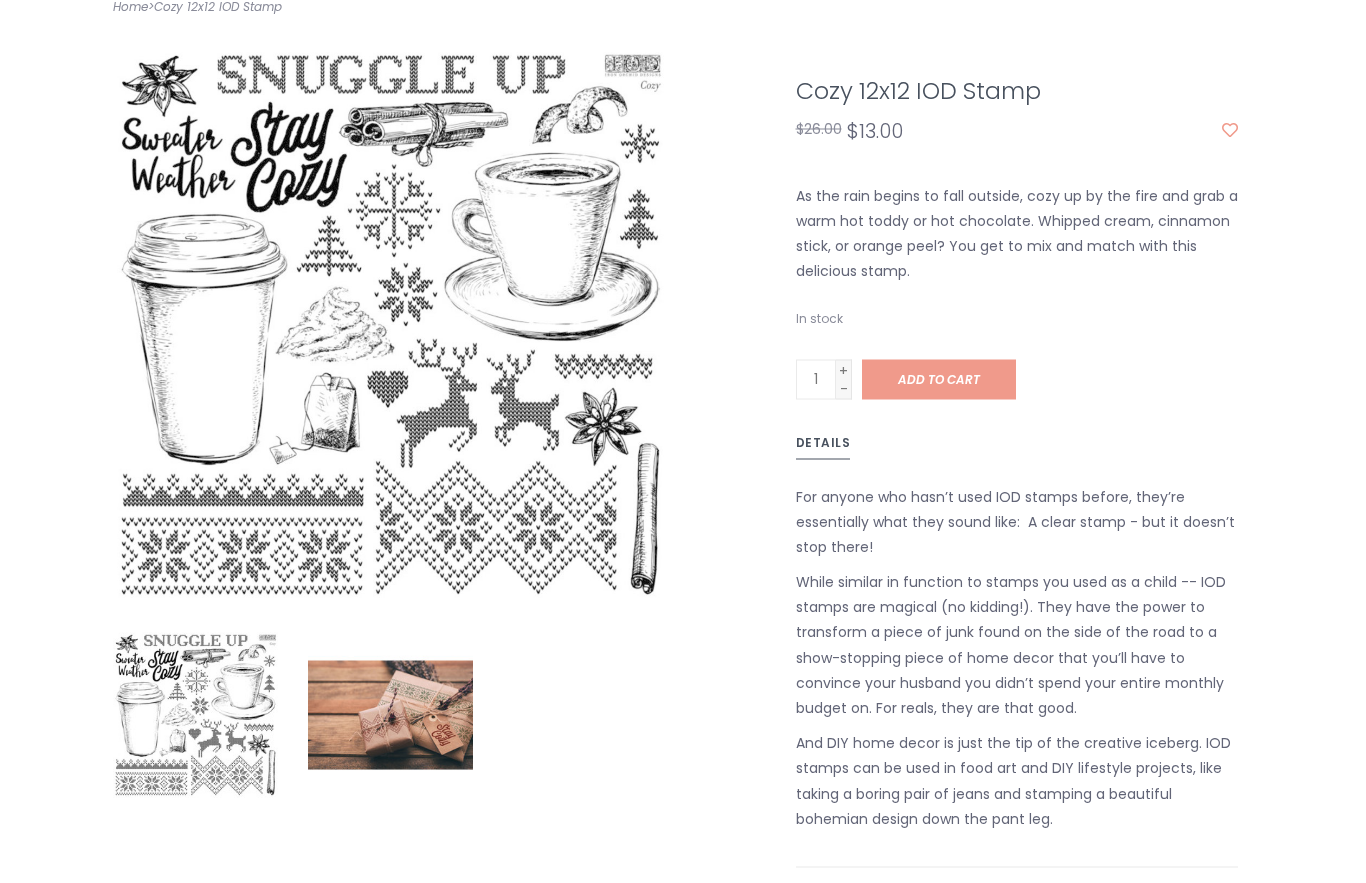 scroll, scrollTop: 349, scrollLeft: 0, axis: vertical 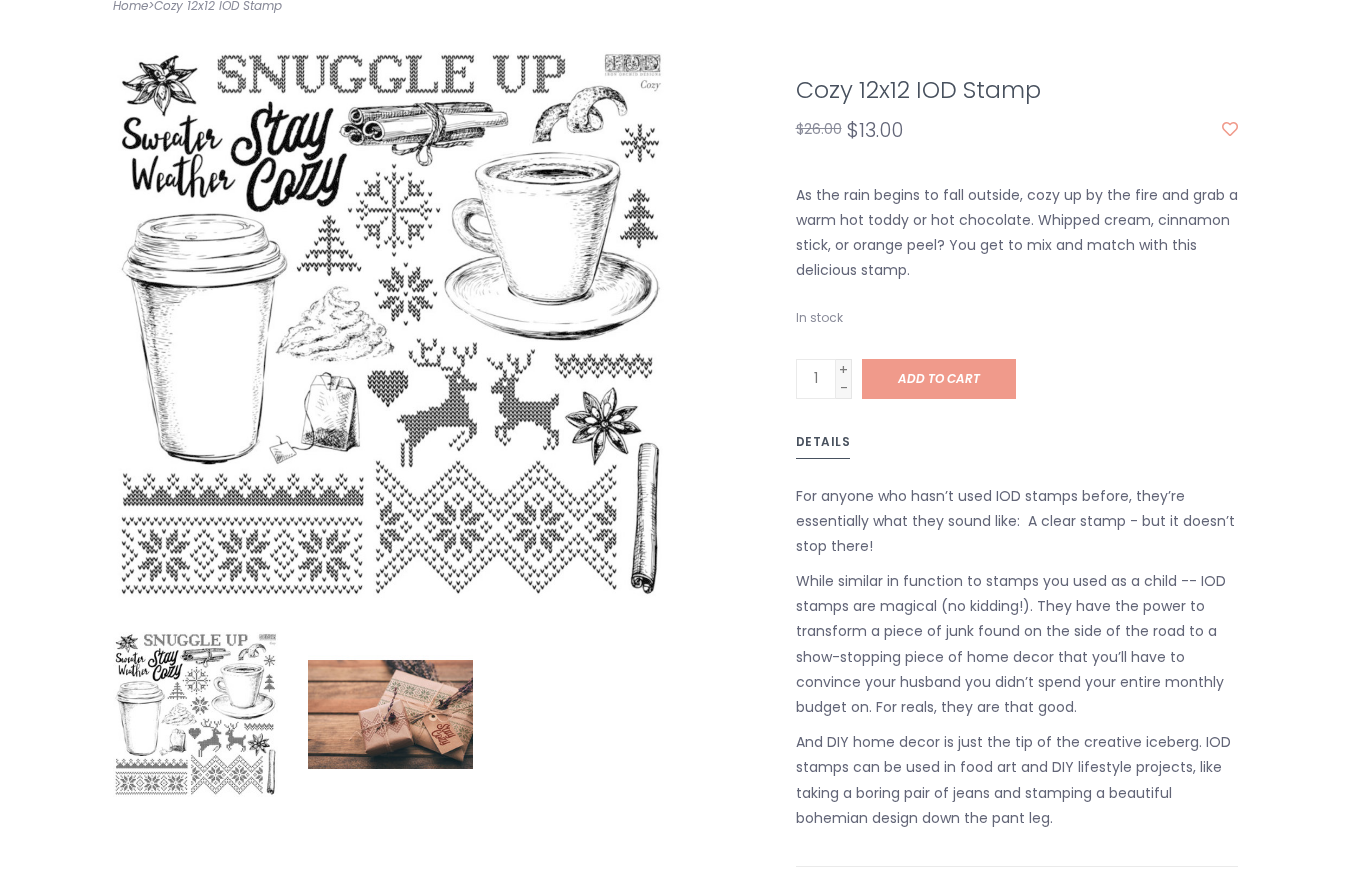 click on "Add to cart" at bounding box center (939, 379) 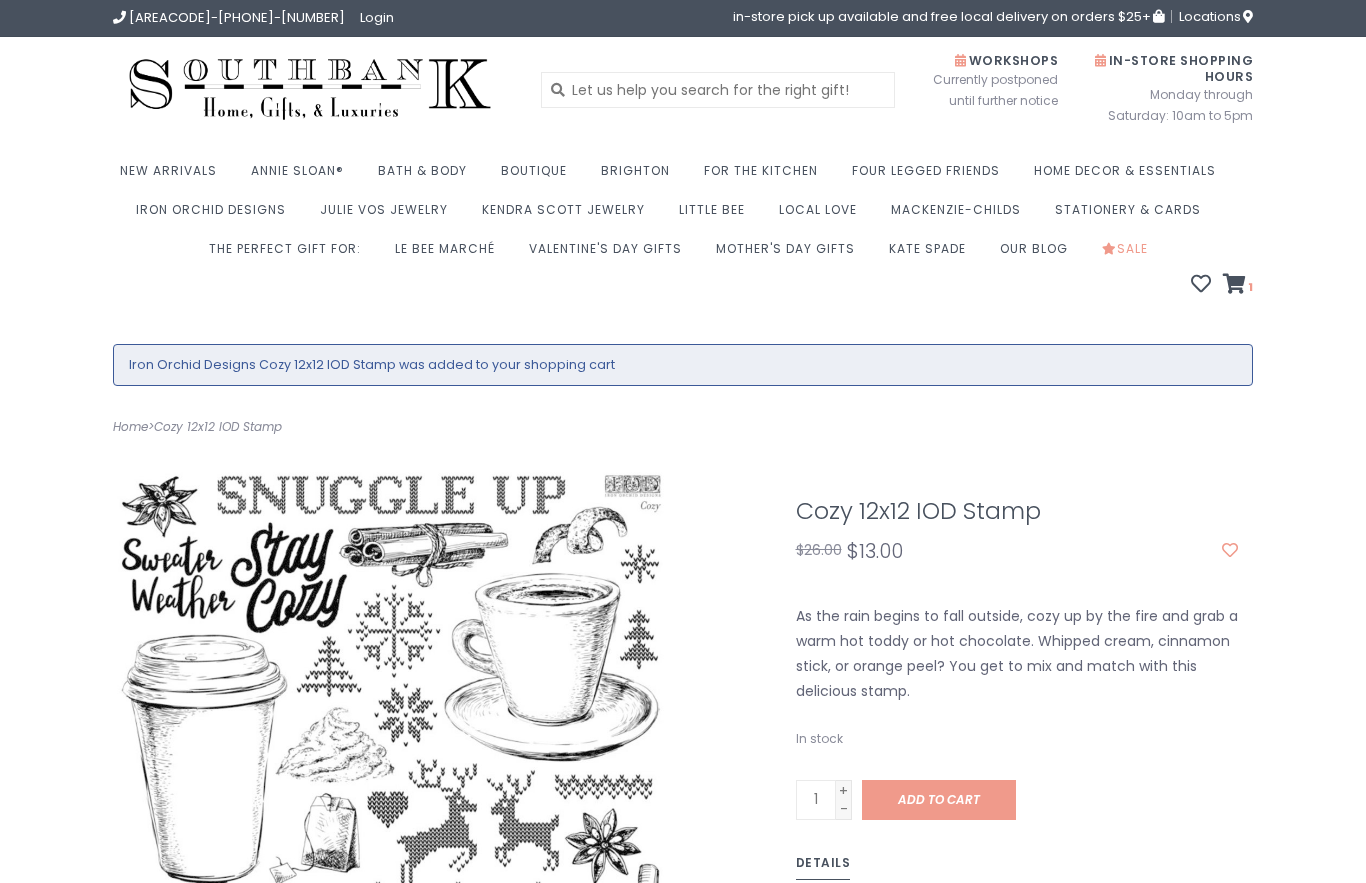 scroll, scrollTop: 0, scrollLeft: 0, axis: both 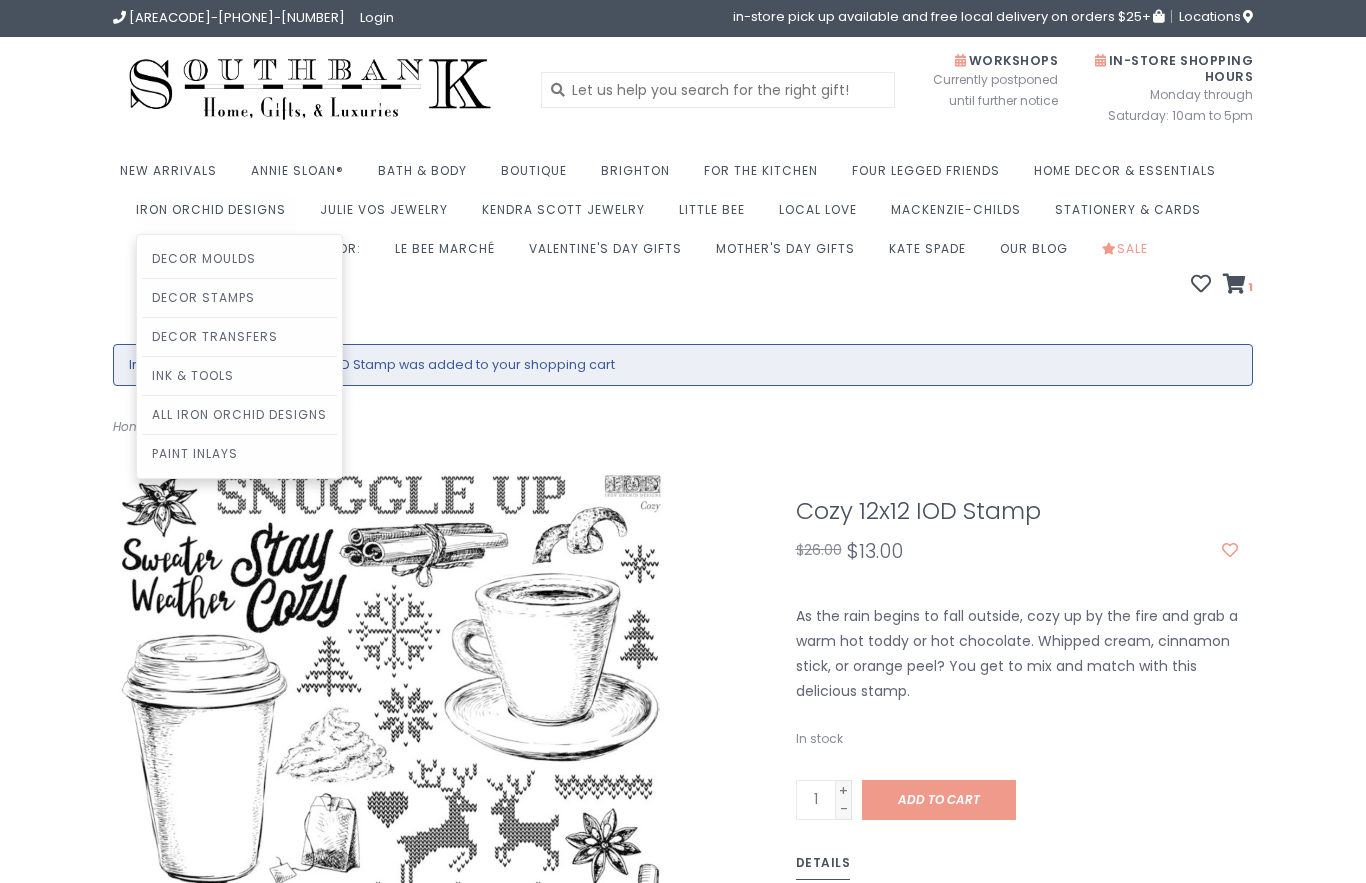 click on "Decor Stamps" at bounding box center [239, 298] 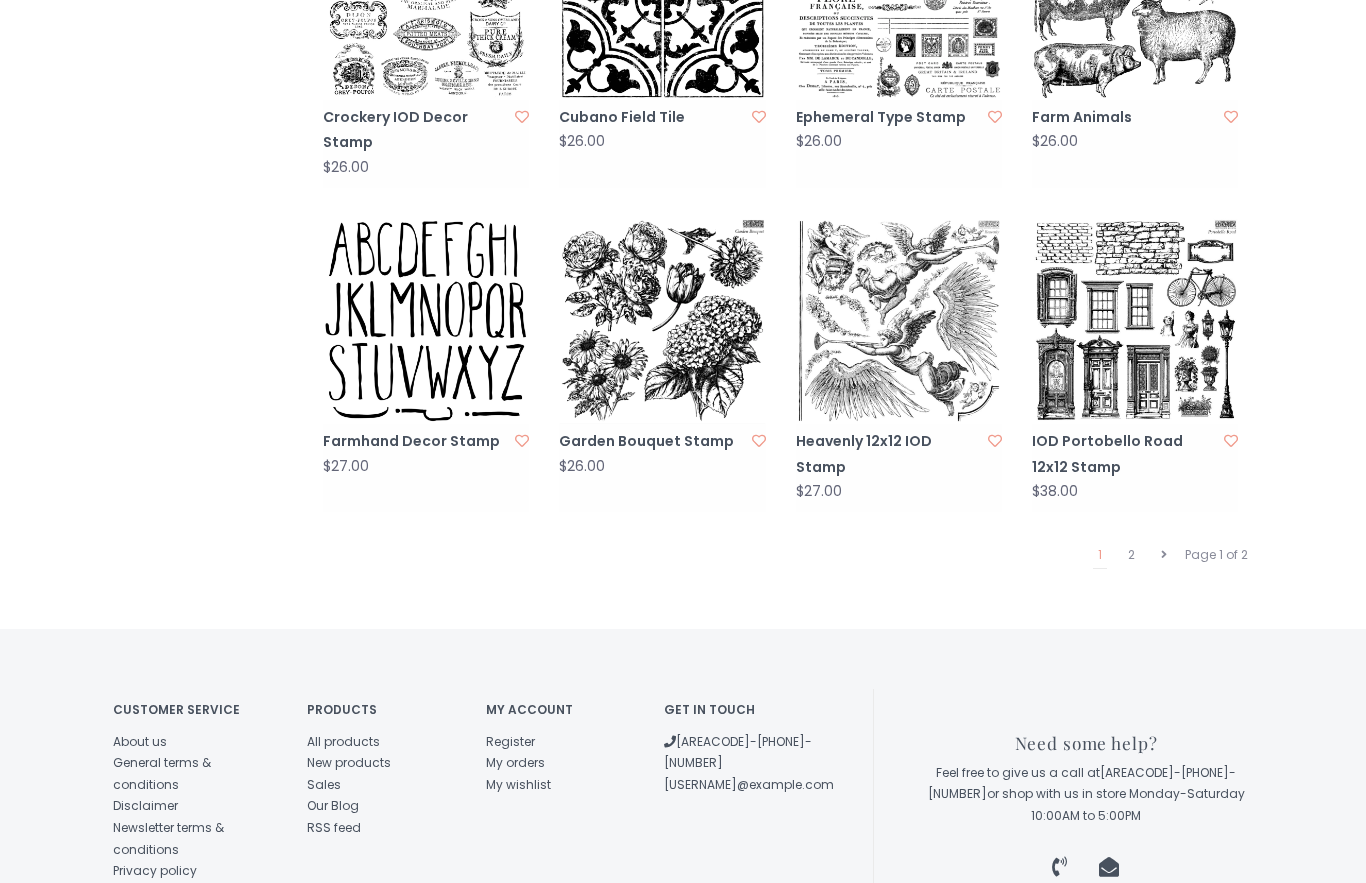 scroll, scrollTop: 1917, scrollLeft: 0, axis: vertical 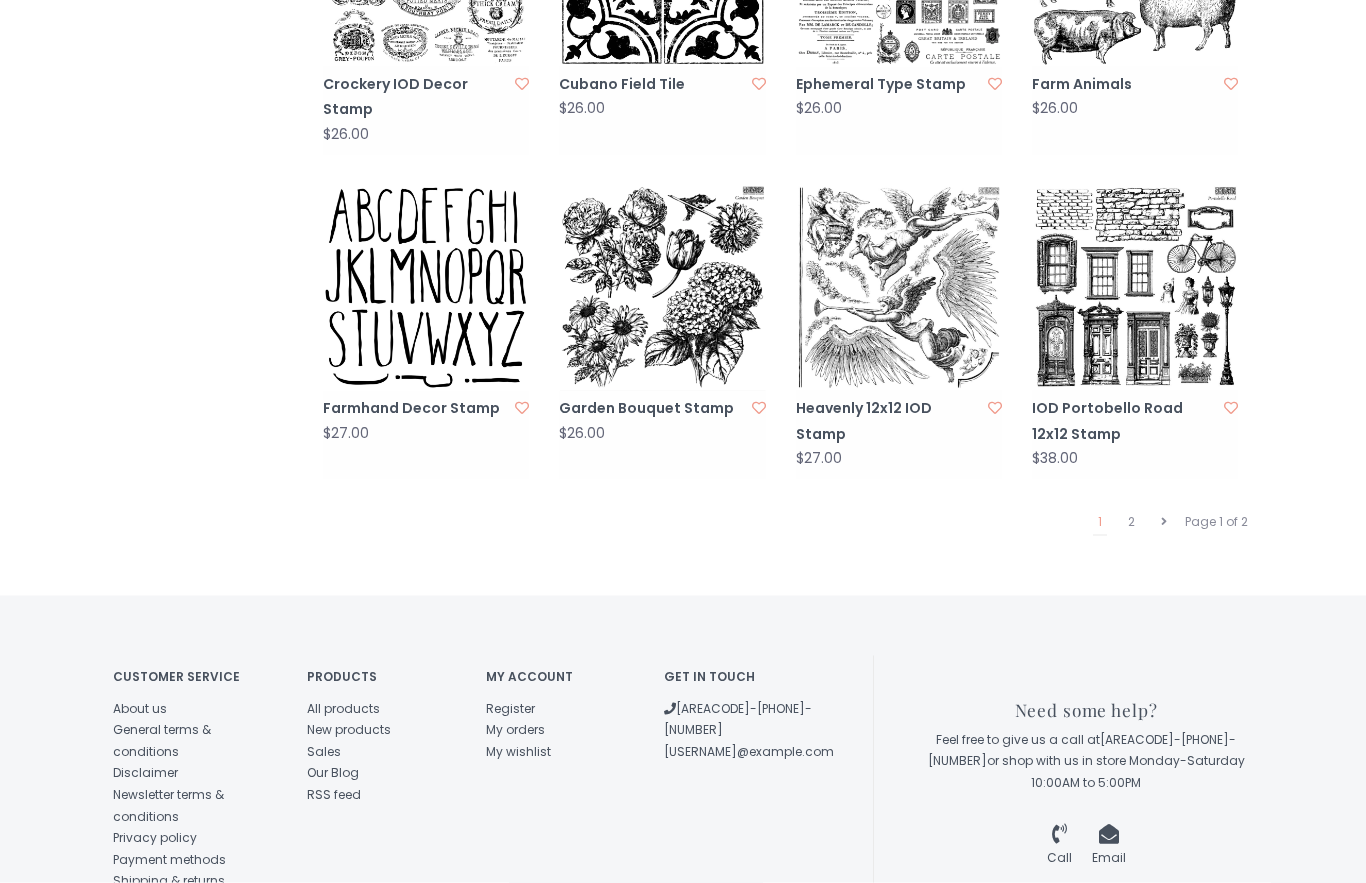 click on "2" at bounding box center (1131, 522) 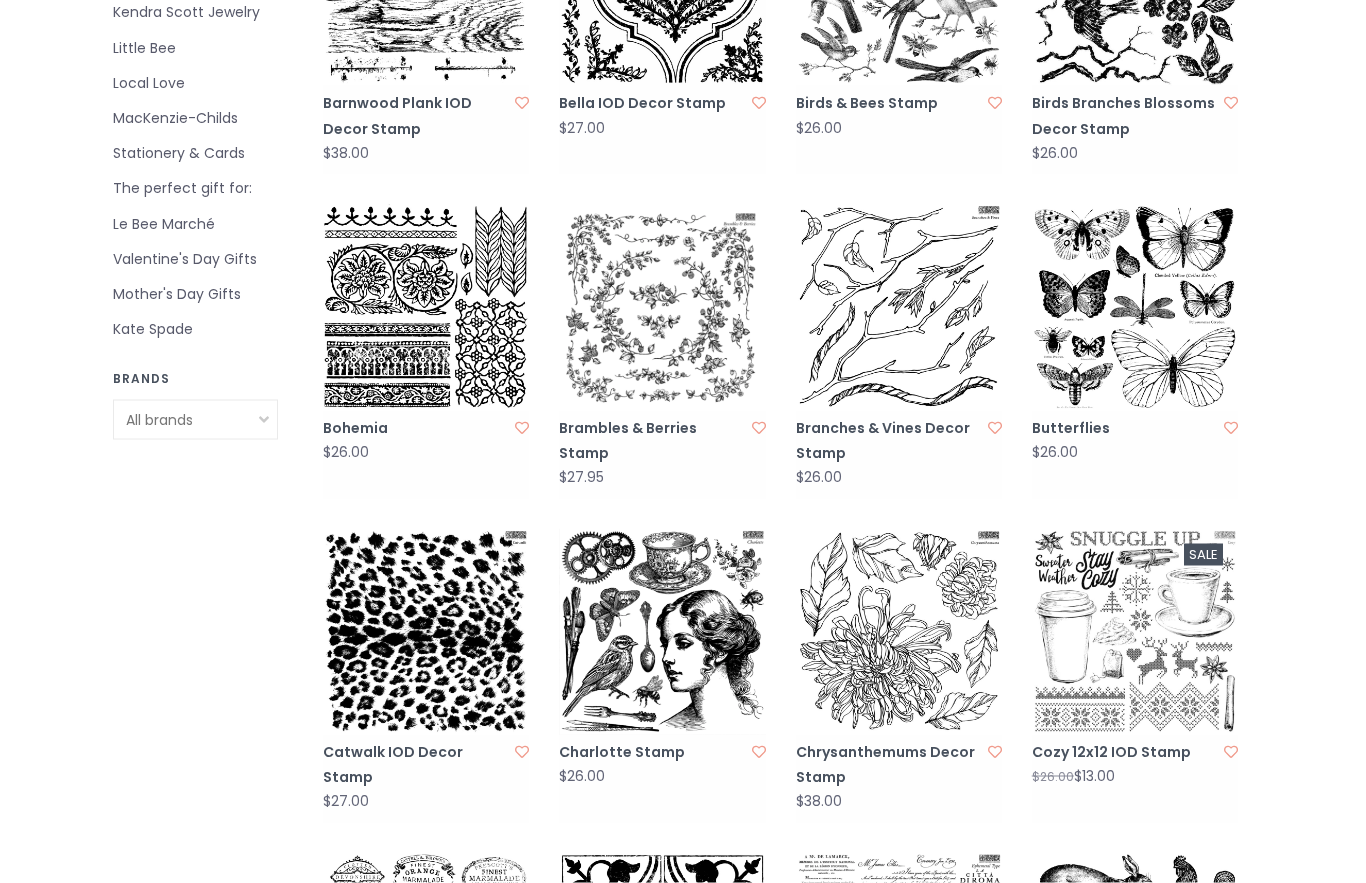 scroll, scrollTop: 948, scrollLeft: 0, axis: vertical 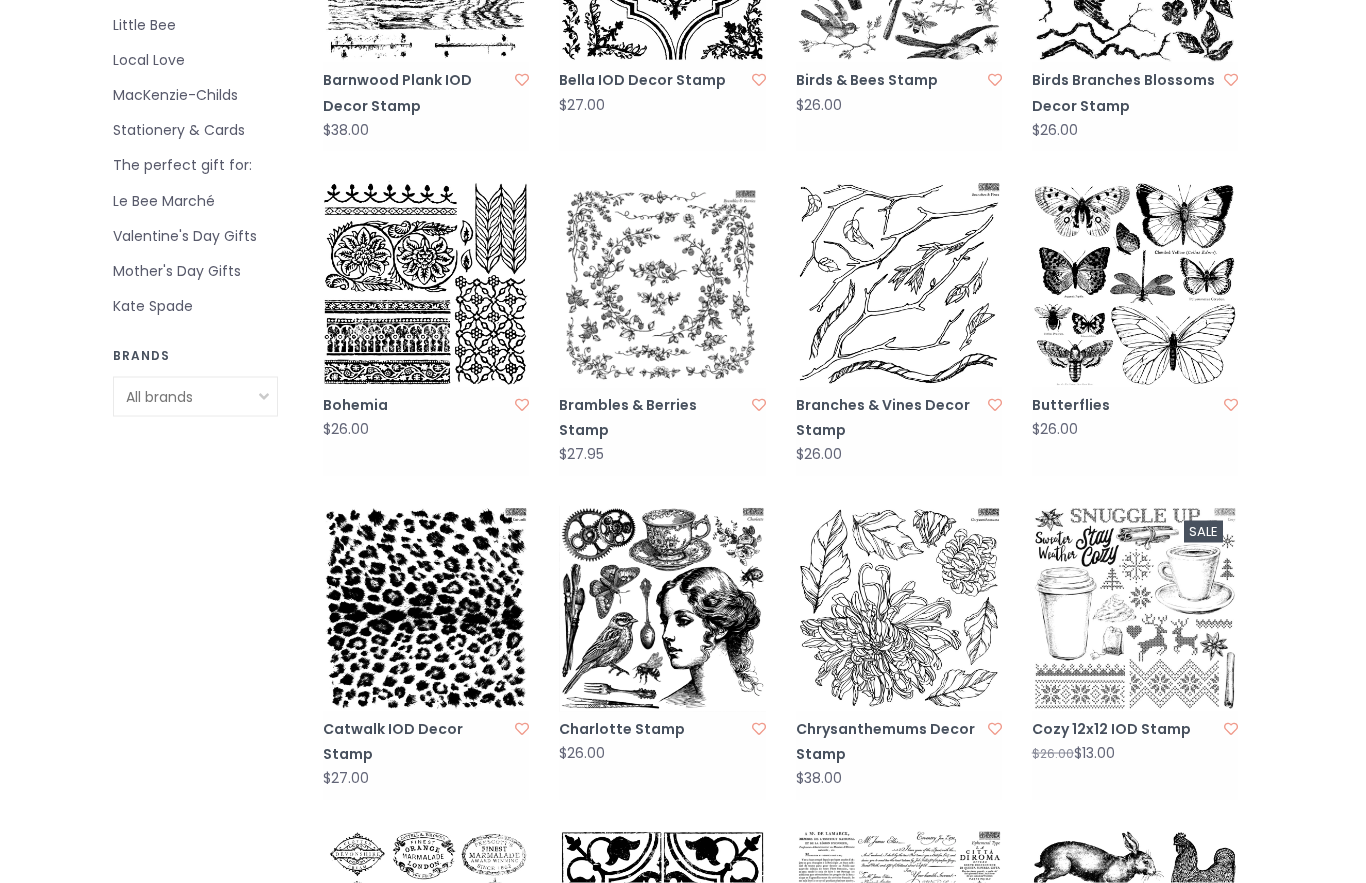 click at bounding box center [1135, 609] 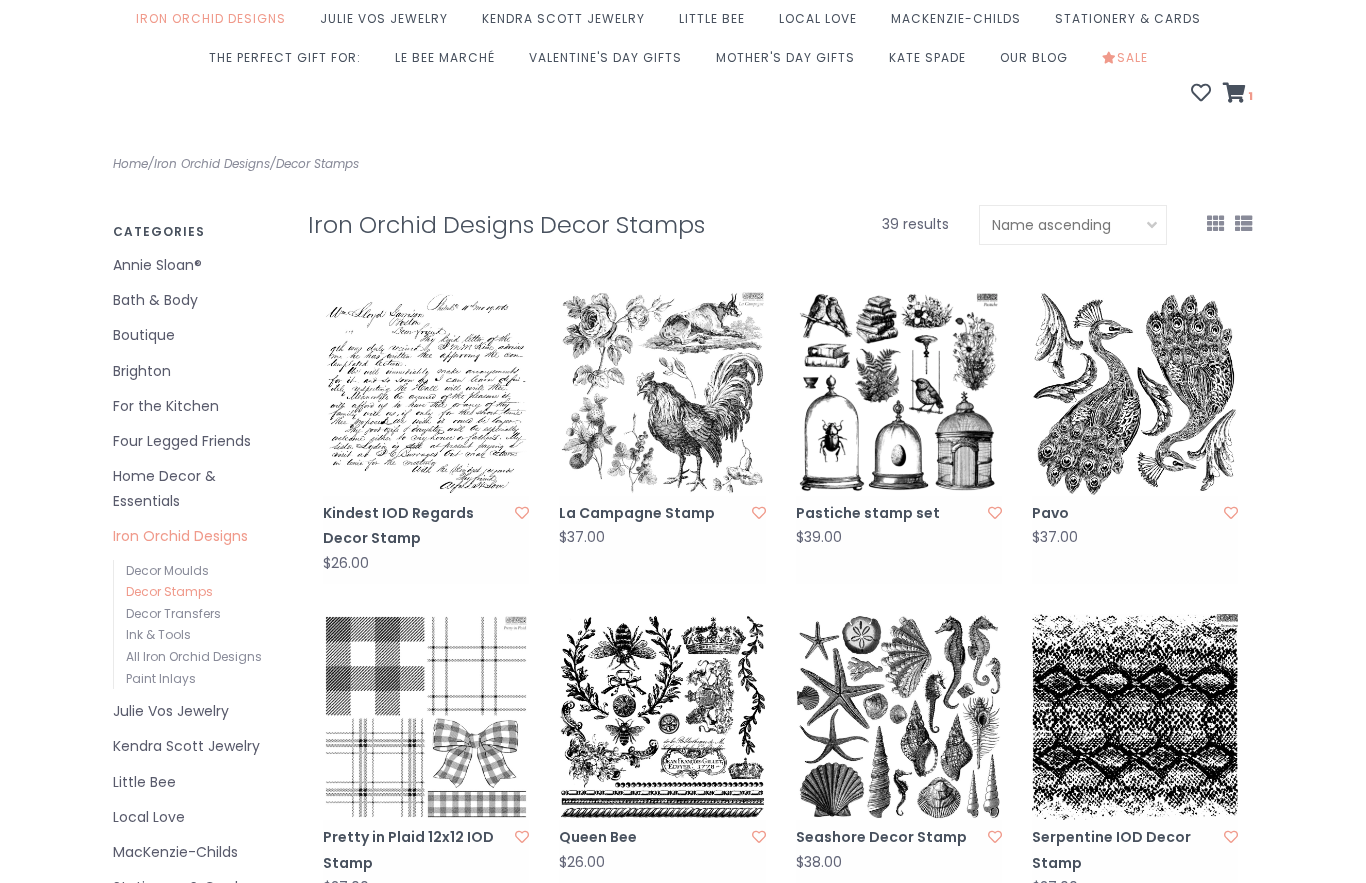 scroll, scrollTop: 196, scrollLeft: 0, axis: vertical 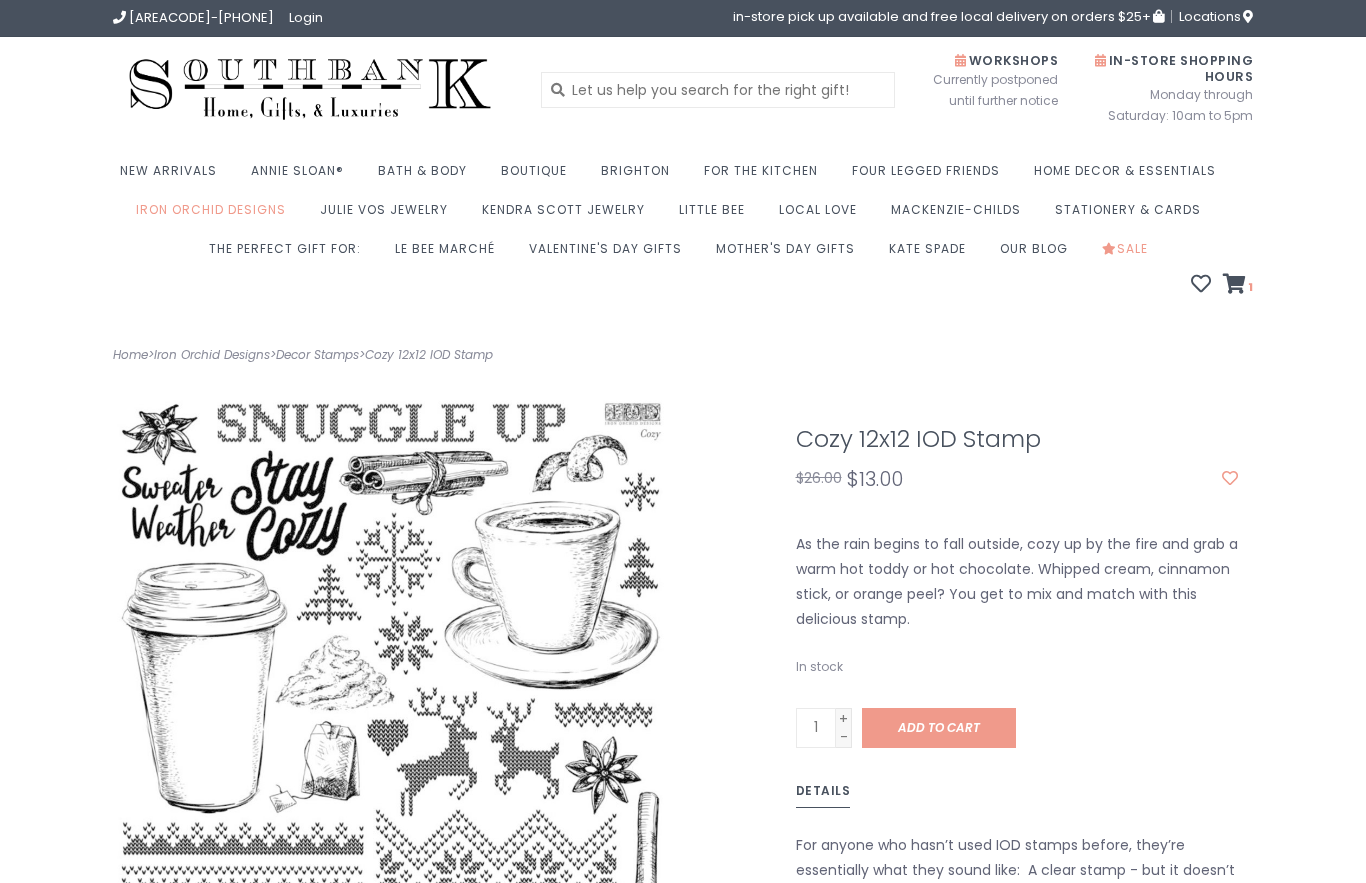 click on "Add to cart" at bounding box center [939, 727] 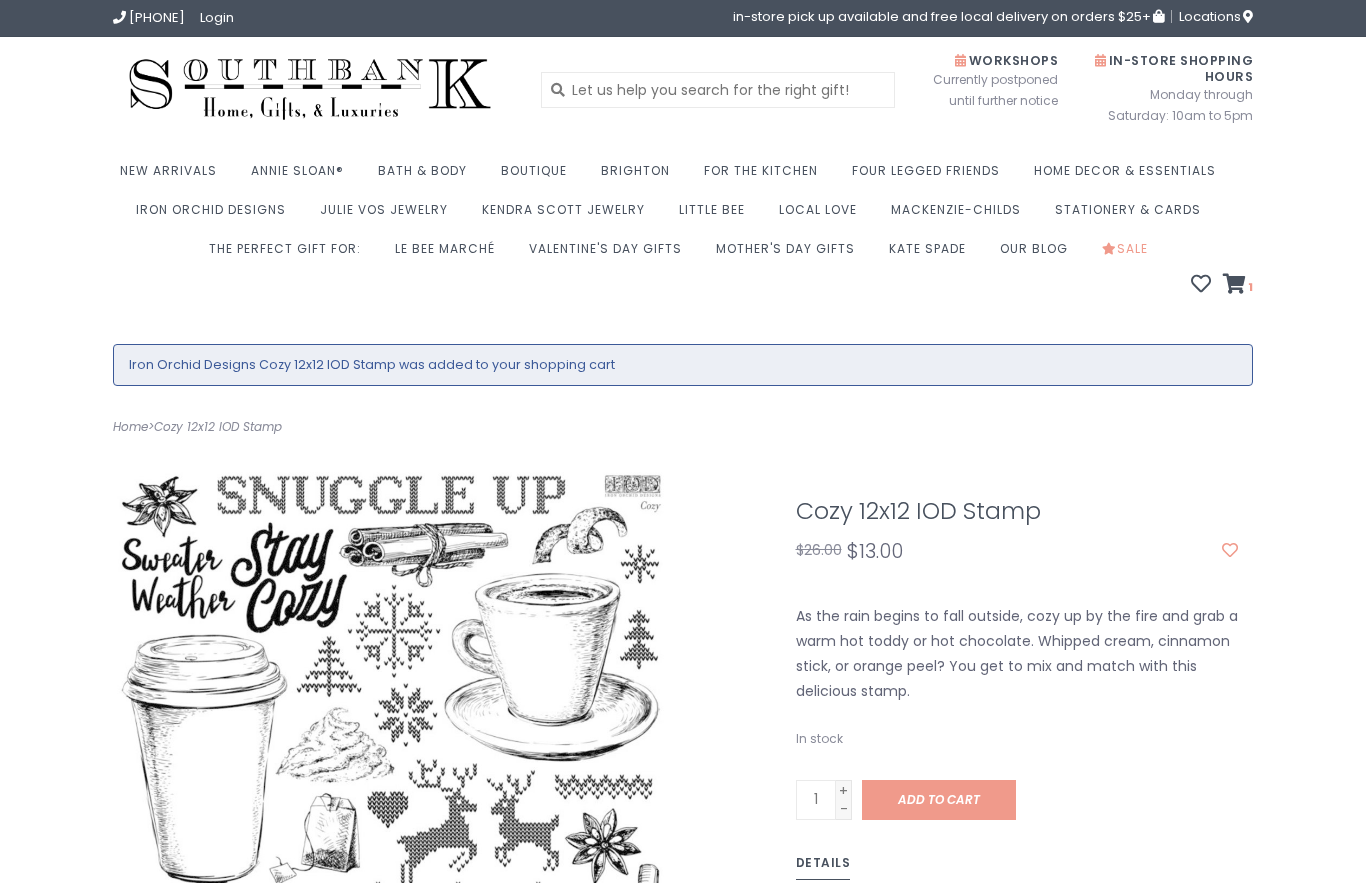scroll, scrollTop: 0, scrollLeft: 0, axis: both 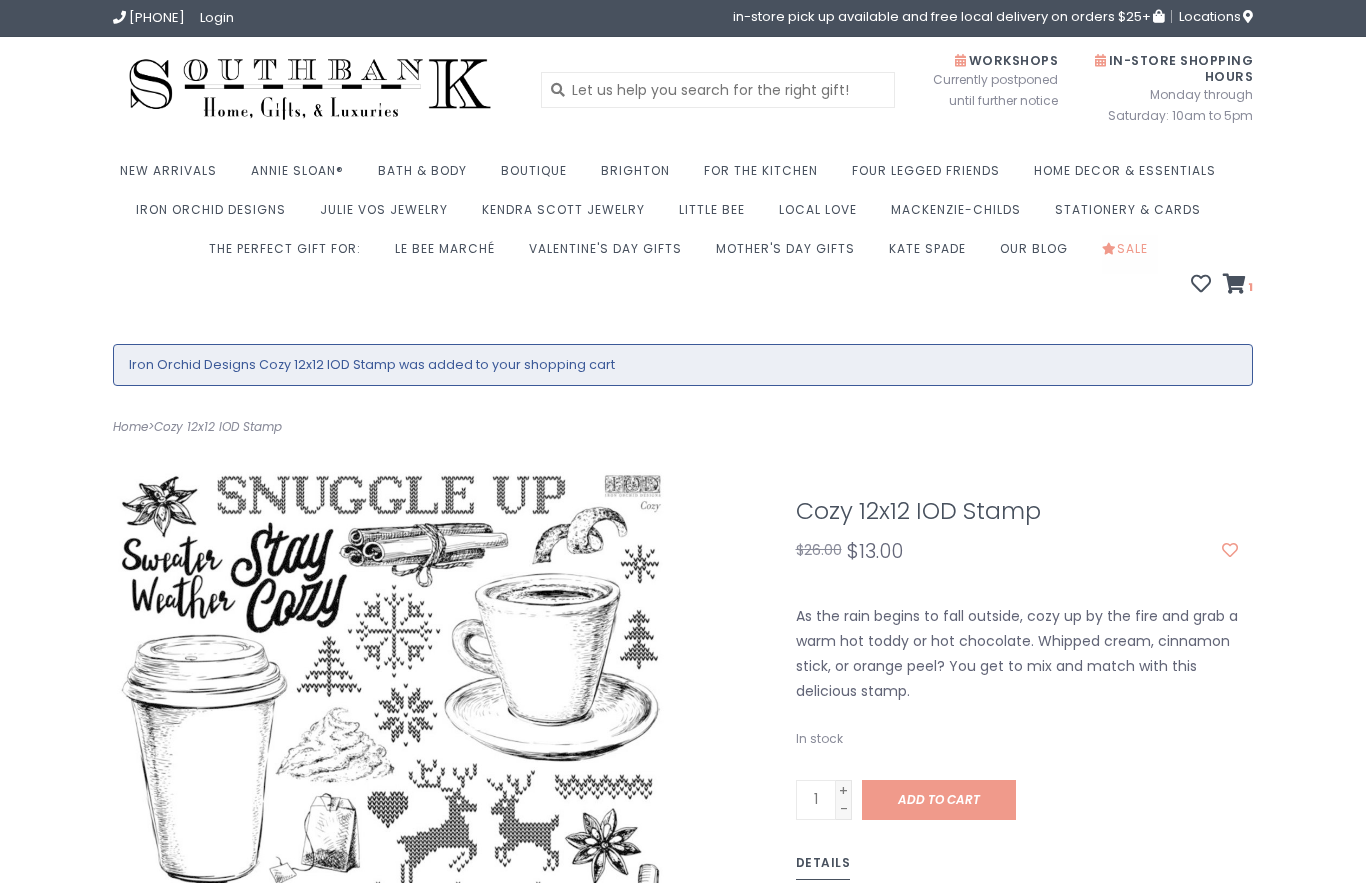 click on "Sale" at bounding box center [1130, 254] 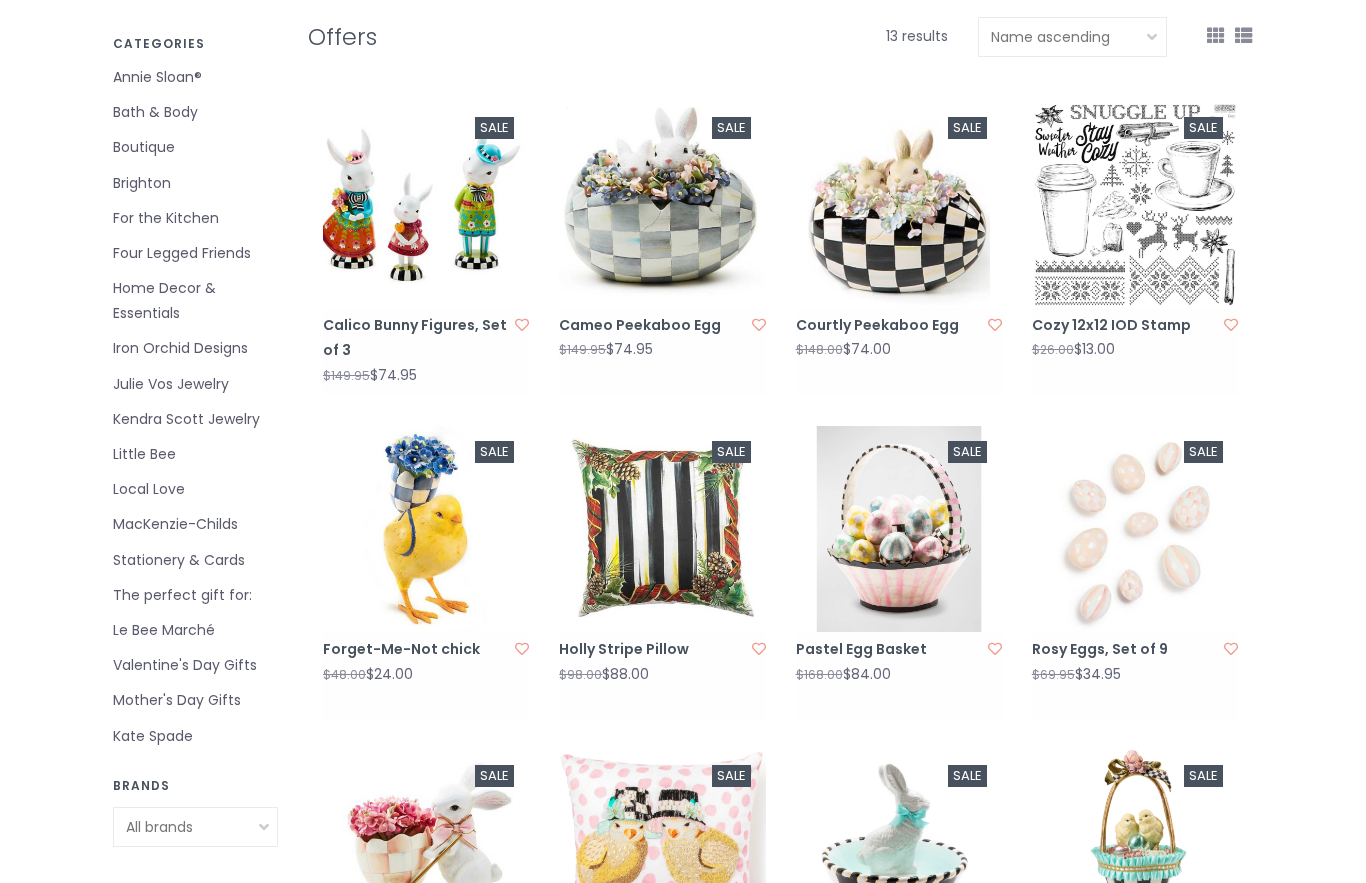 scroll, scrollTop: 363, scrollLeft: 0, axis: vertical 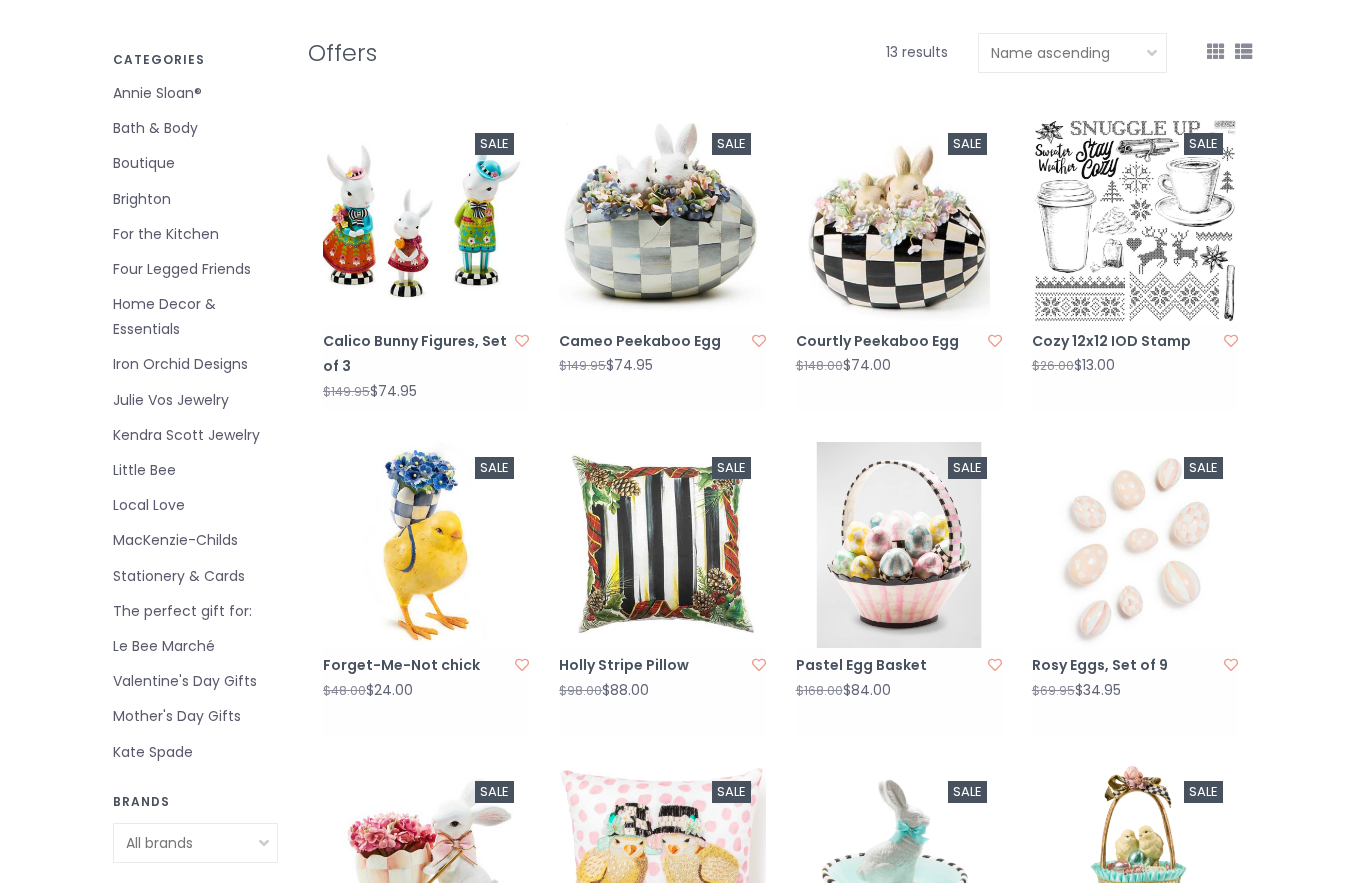 click on "Iron Orchid Designs" at bounding box center [195, 364] 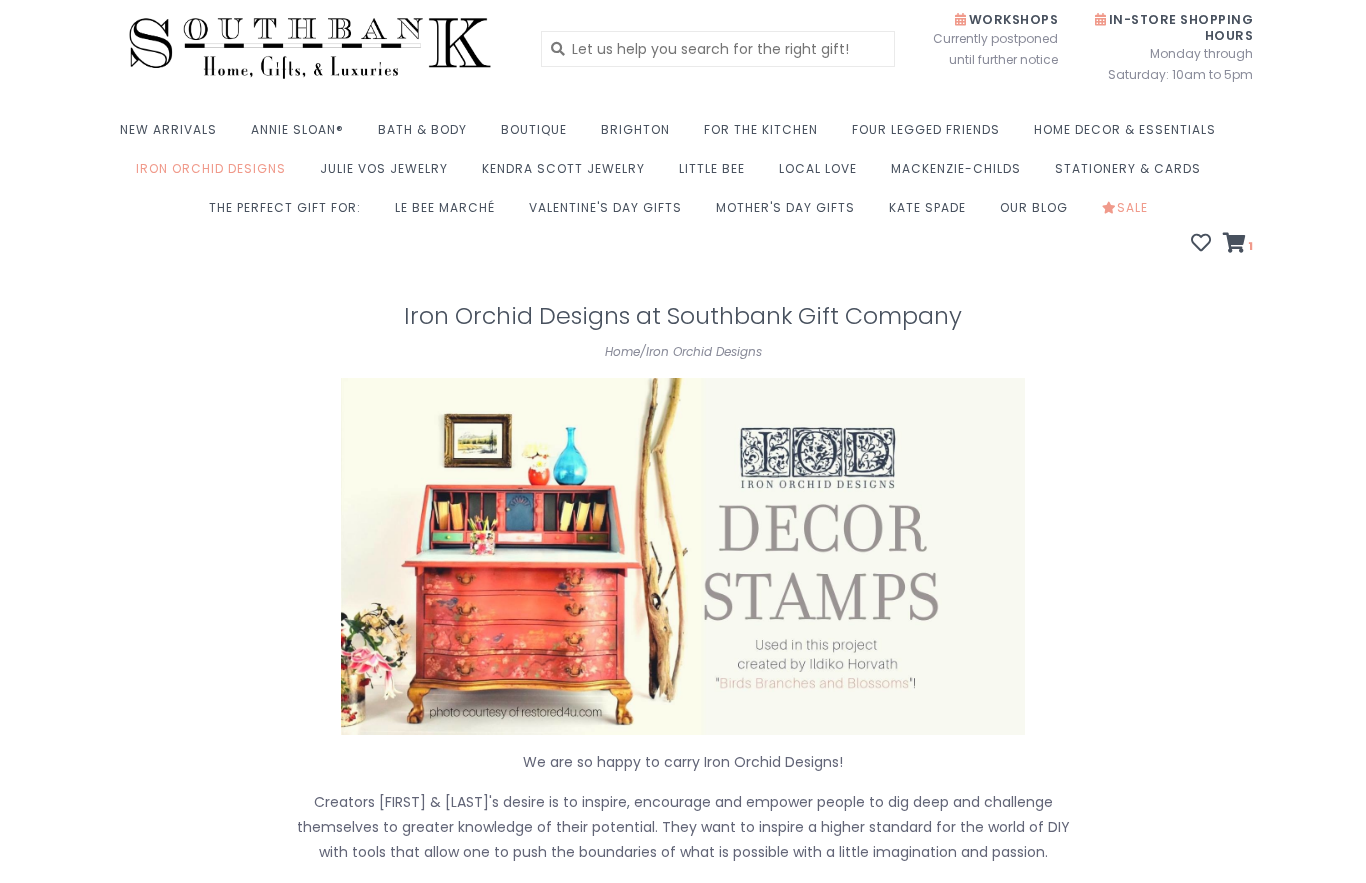 scroll, scrollTop: 0, scrollLeft: 0, axis: both 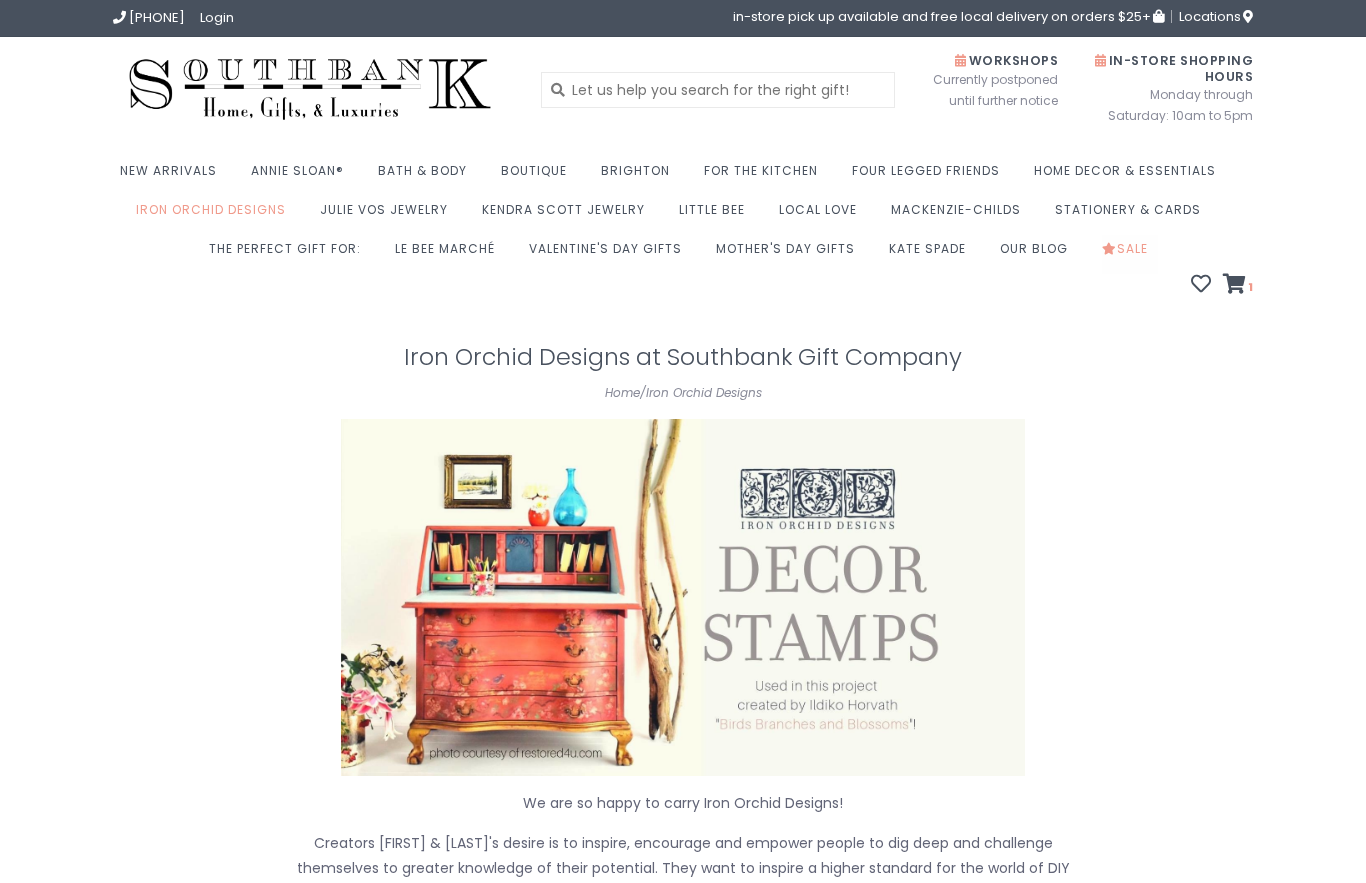 click on "Sale" at bounding box center [1130, 254] 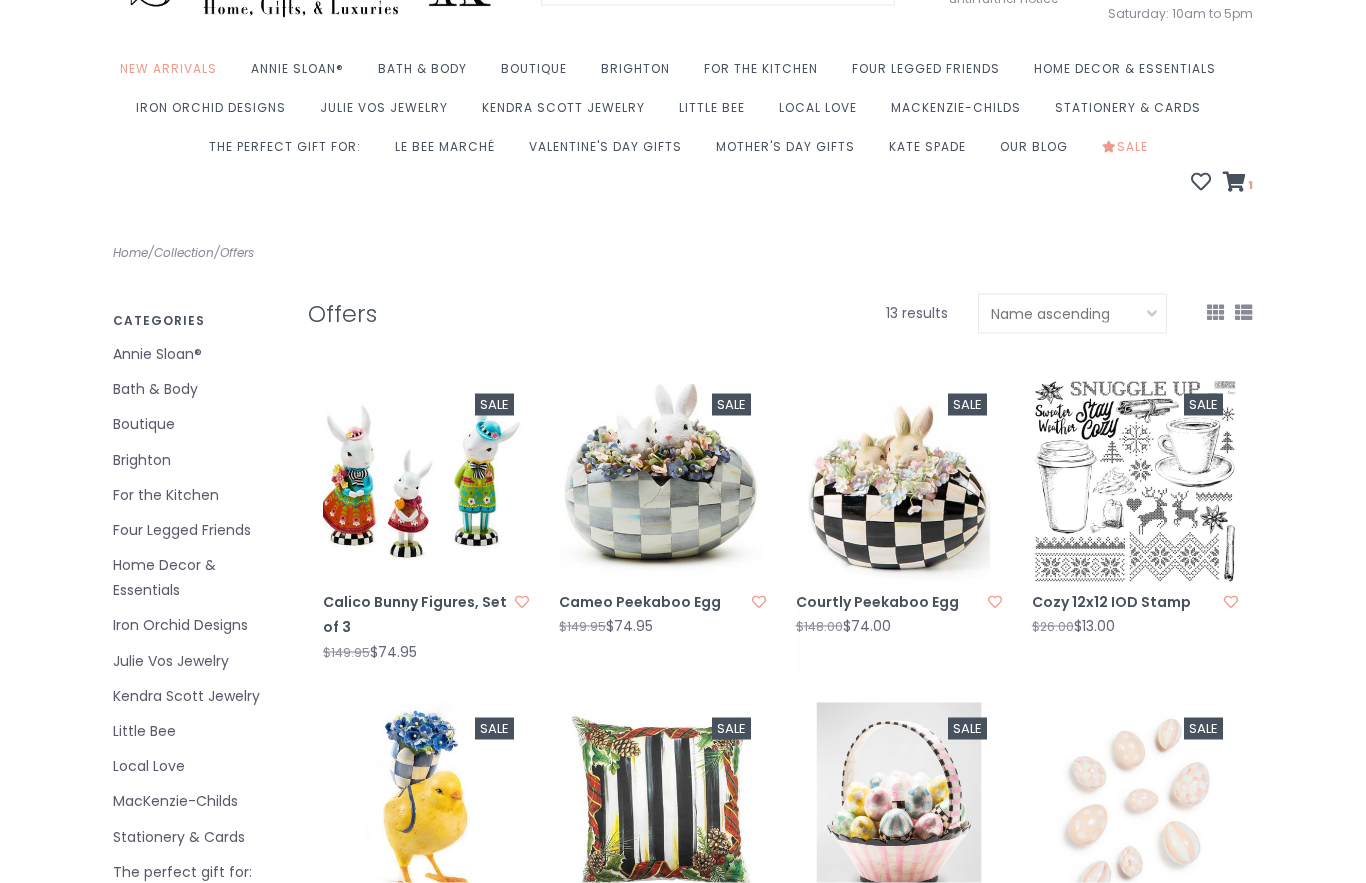 scroll, scrollTop: 0, scrollLeft: 0, axis: both 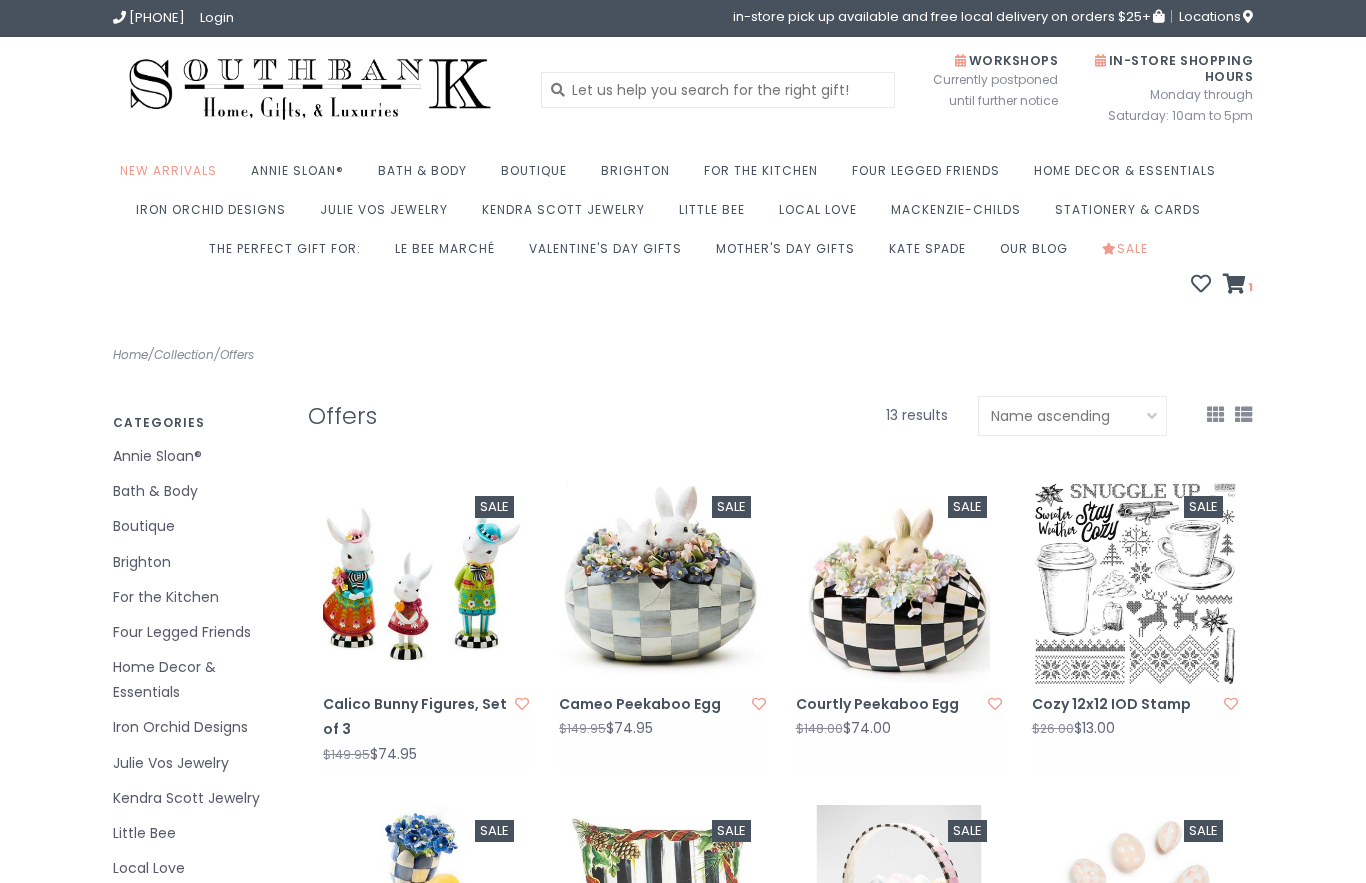 click at bounding box center [1234, 284] 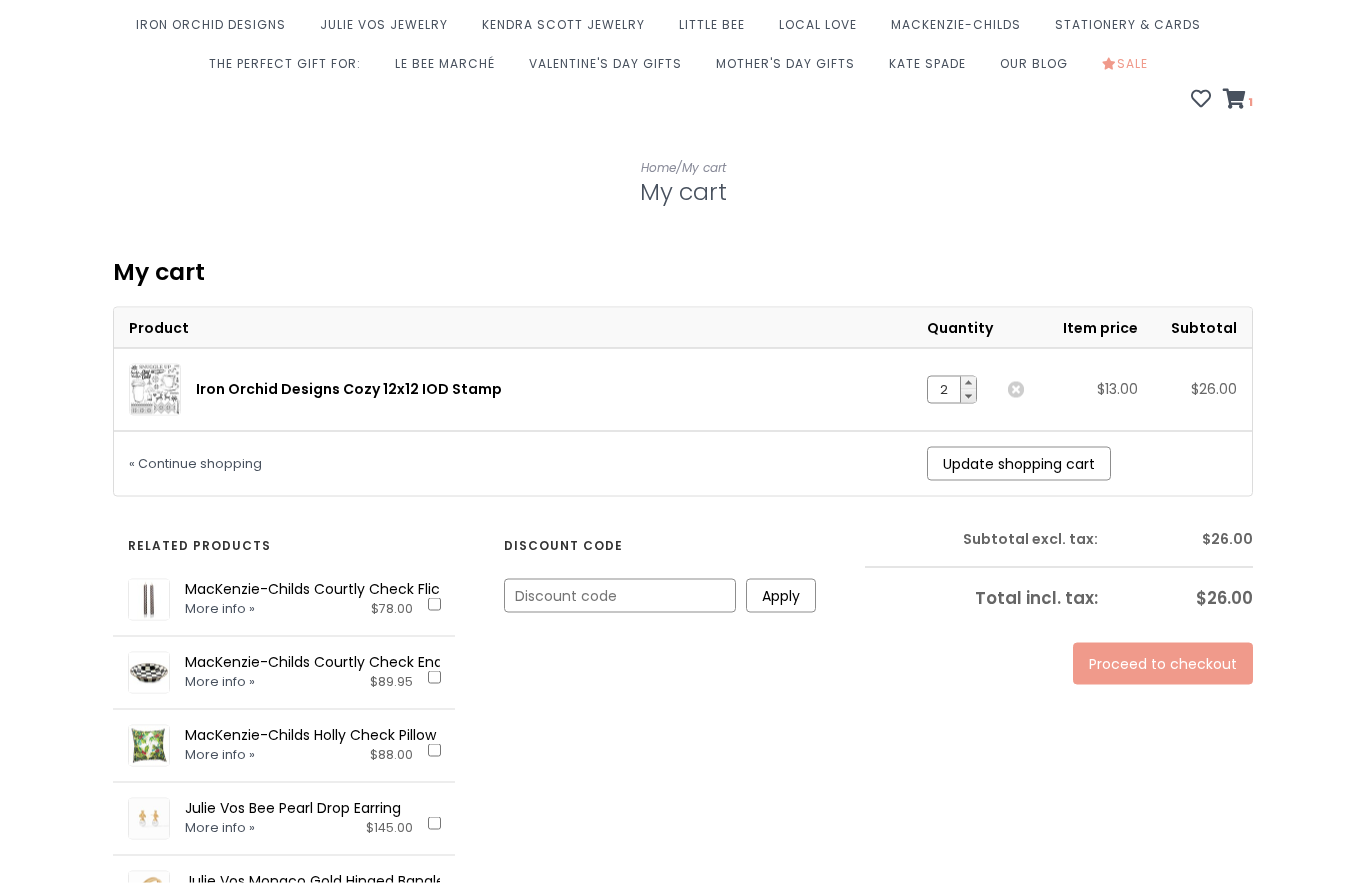 scroll, scrollTop: 194, scrollLeft: 0, axis: vertical 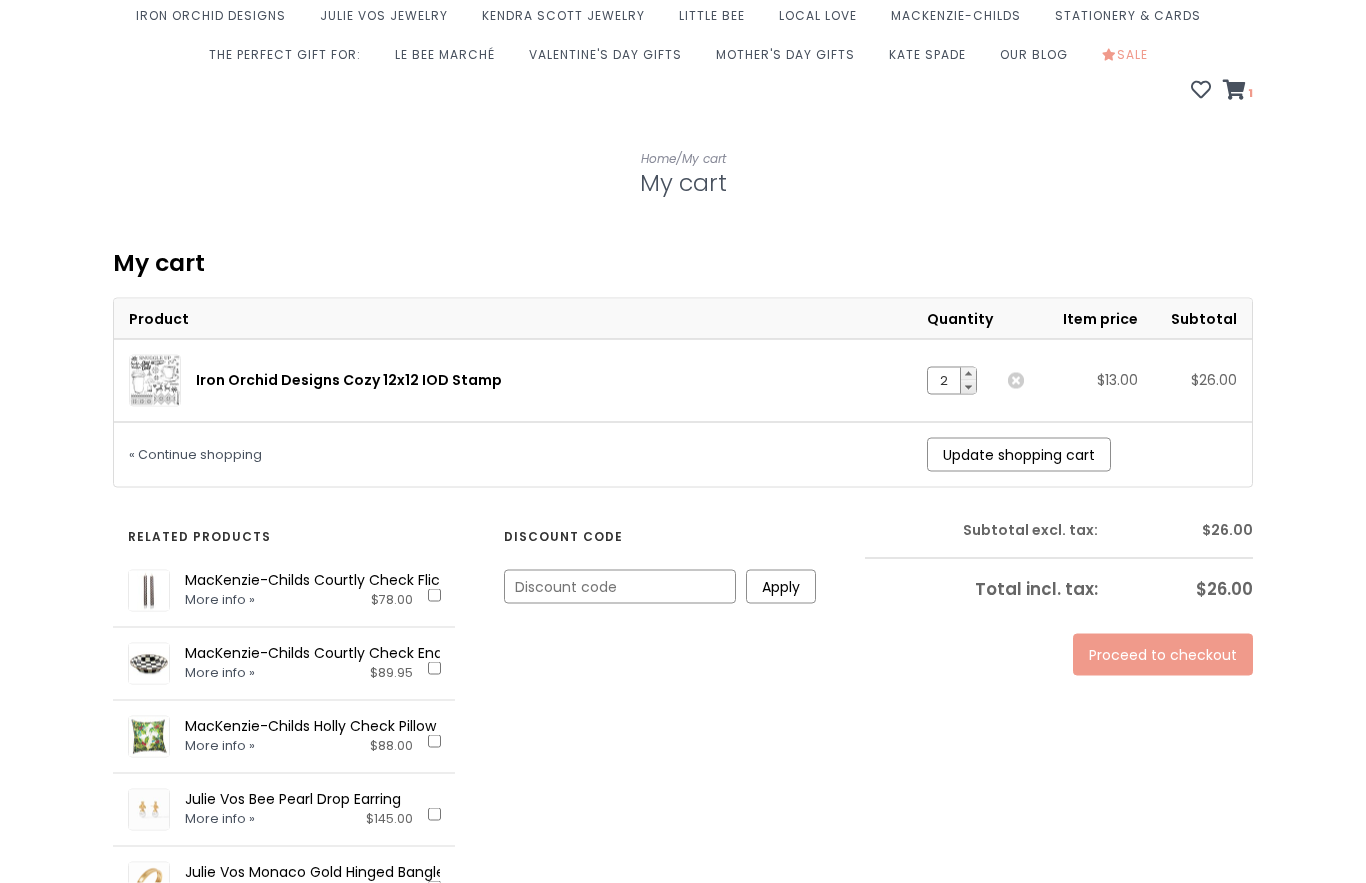 click on "Proceed to checkout" at bounding box center [1163, 655] 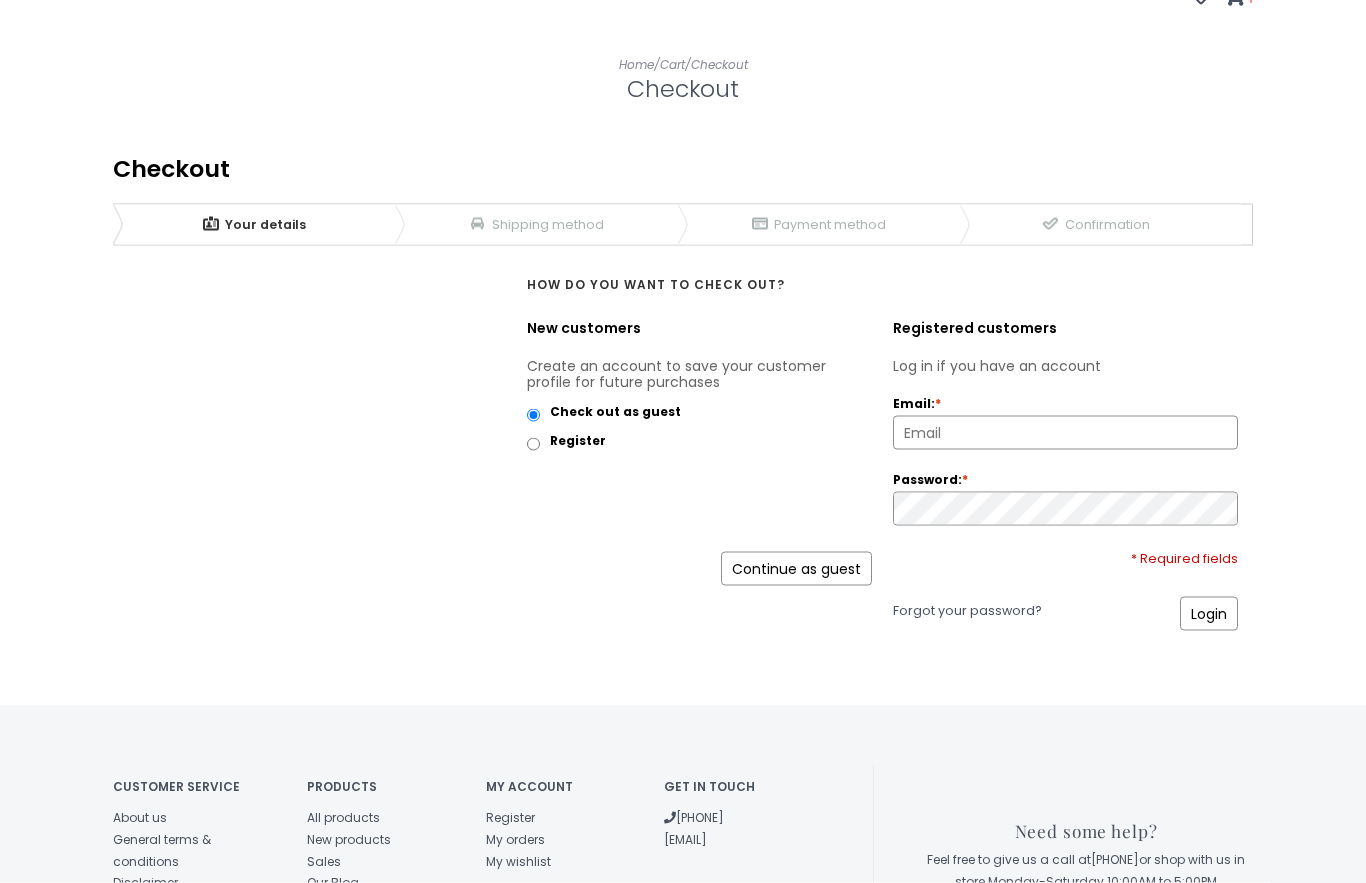 scroll, scrollTop: 297, scrollLeft: 0, axis: vertical 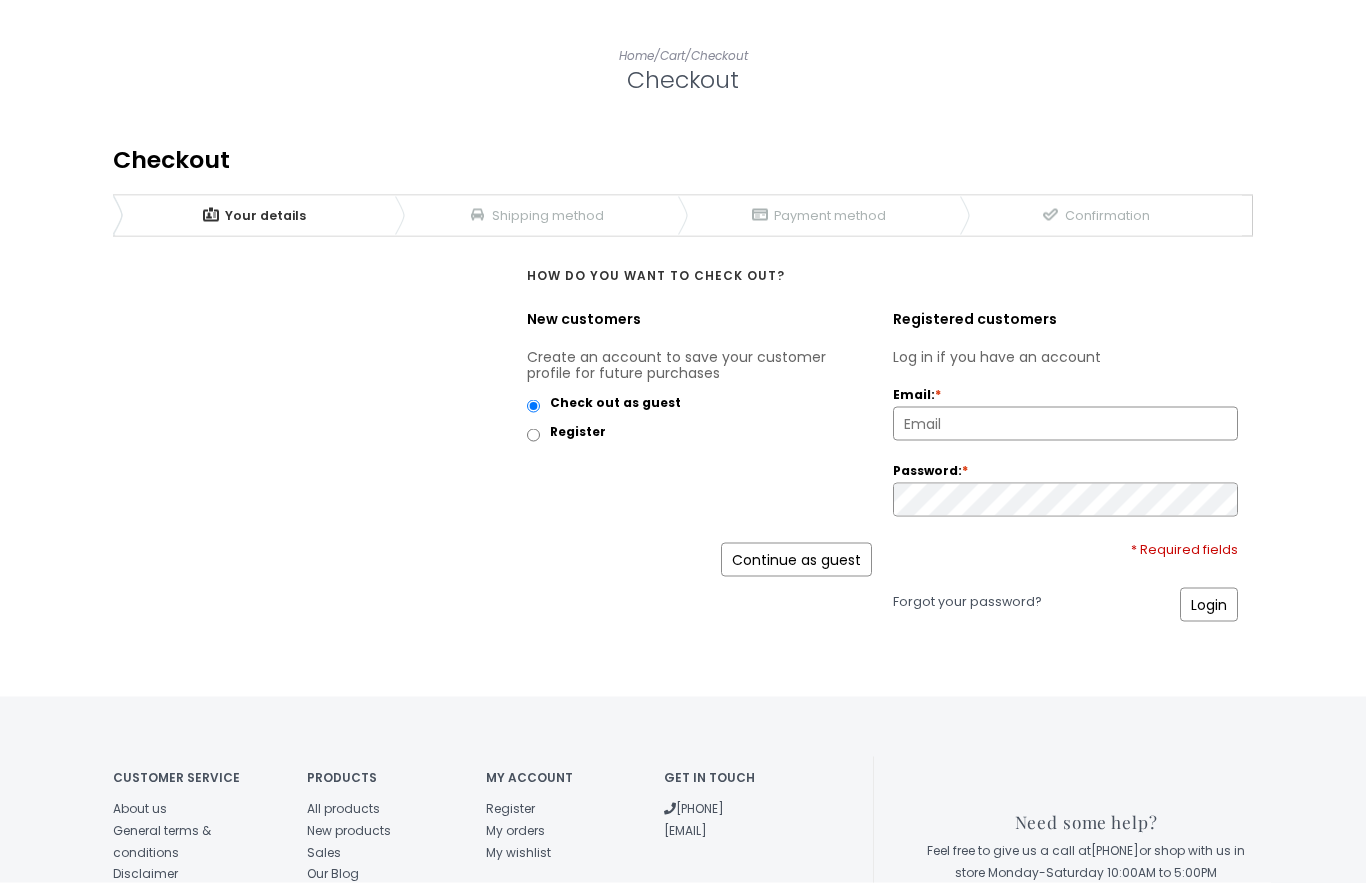 click on "Continue as guest" at bounding box center [796, 560] 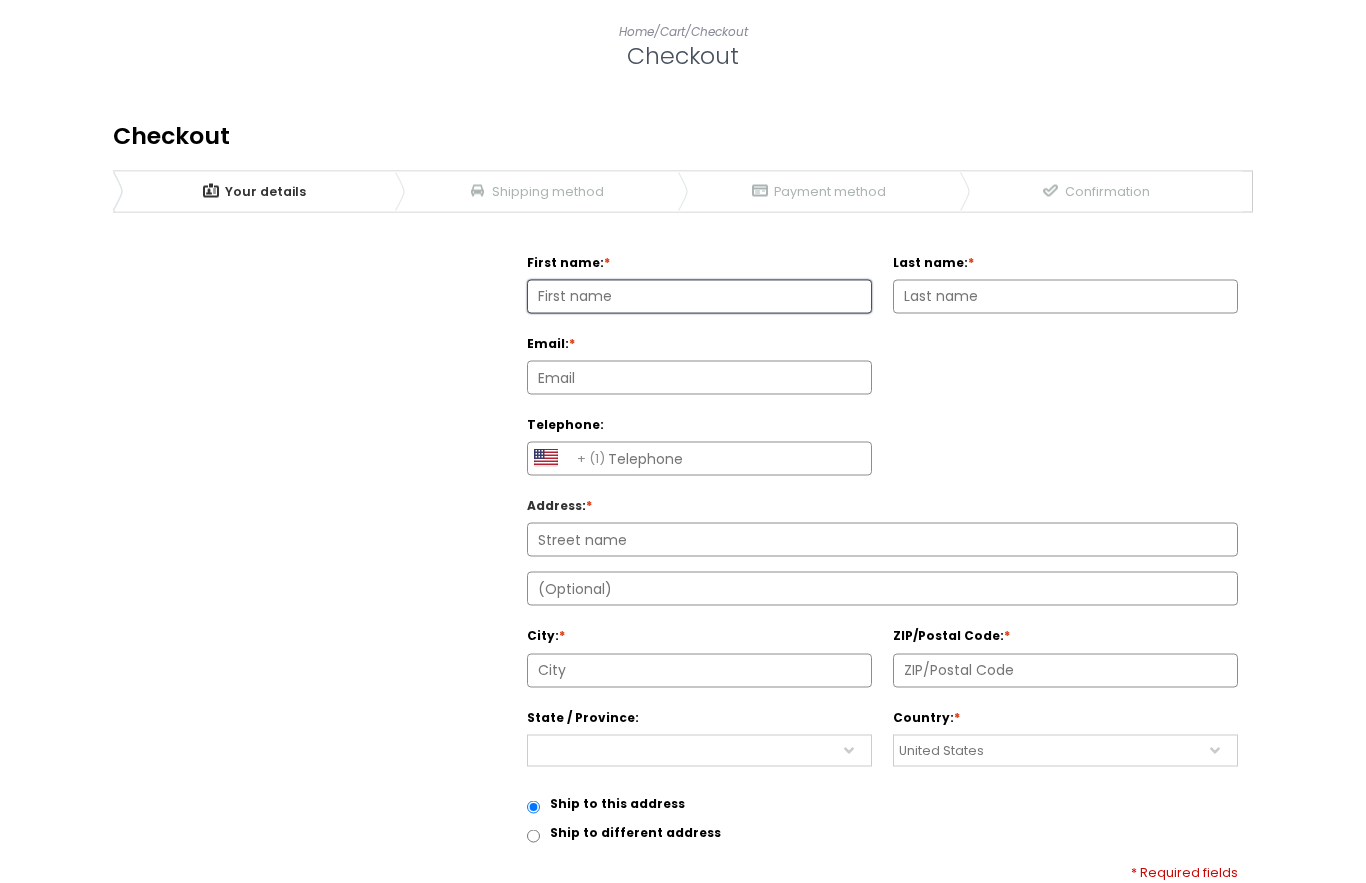 scroll, scrollTop: 322, scrollLeft: 0, axis: vertical 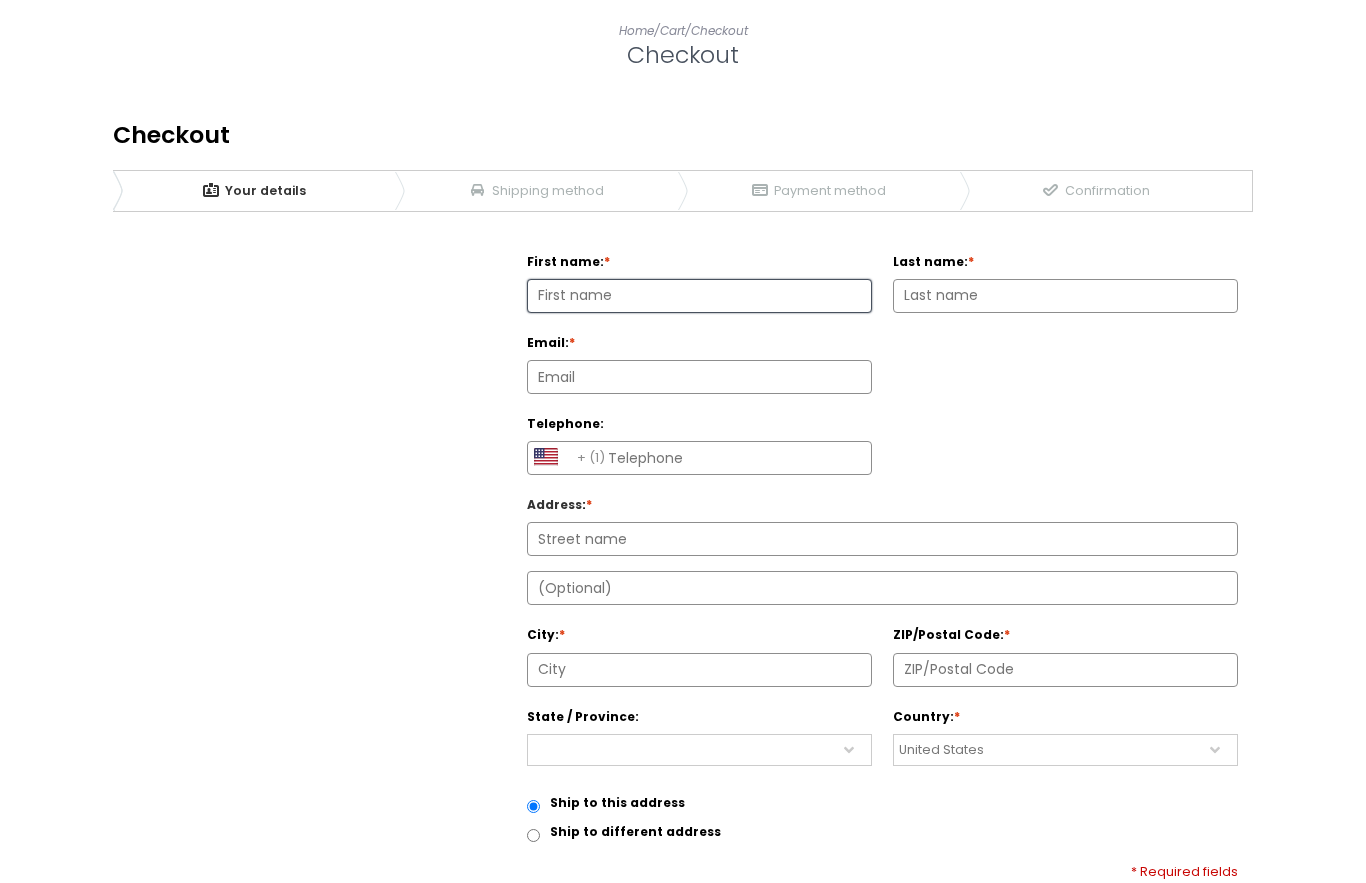 click on "Email:  *" at bounding box center (699, 340) 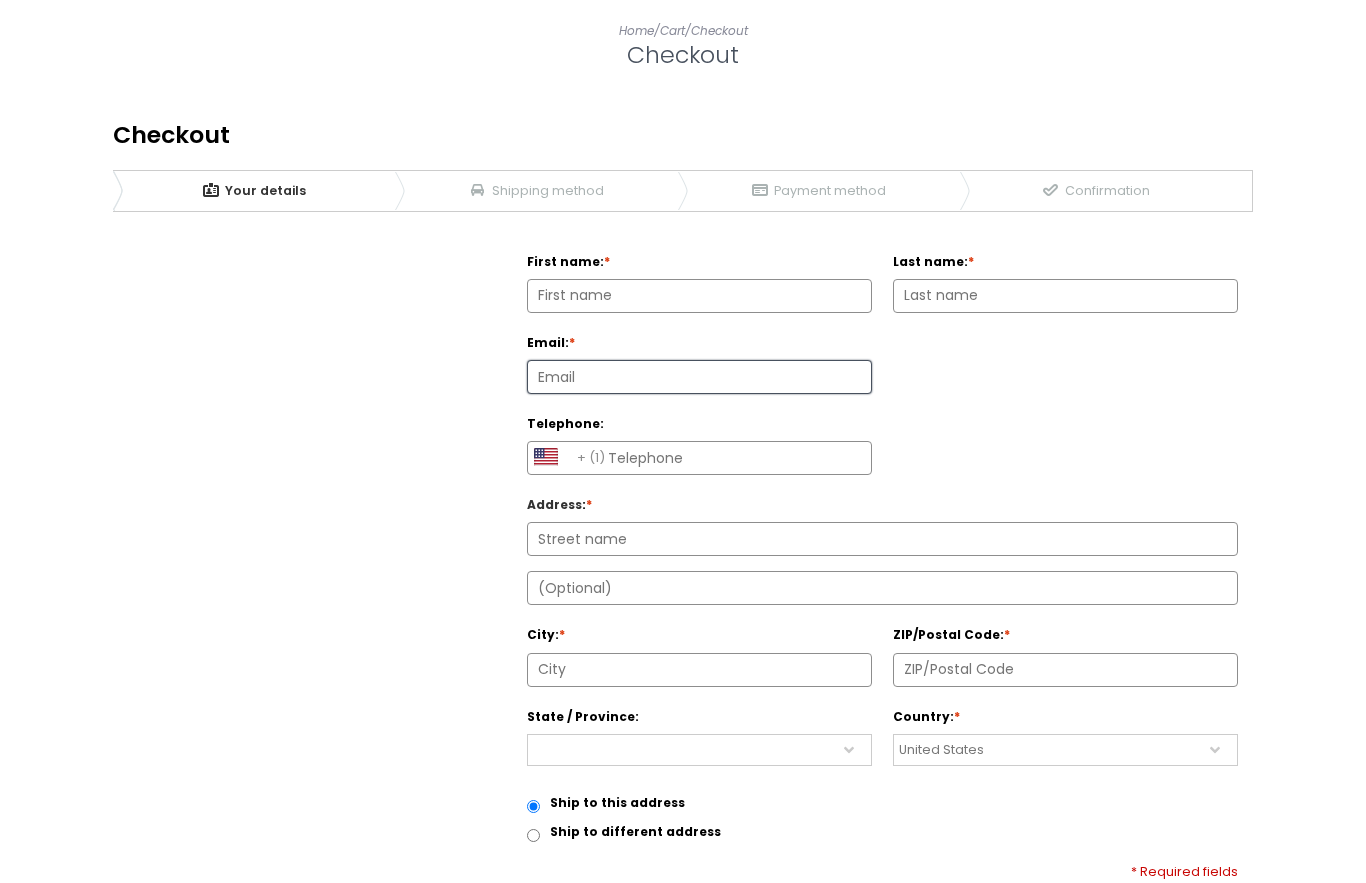 click on "[FIRST] [LAST]" at bounding box center (699, 296) 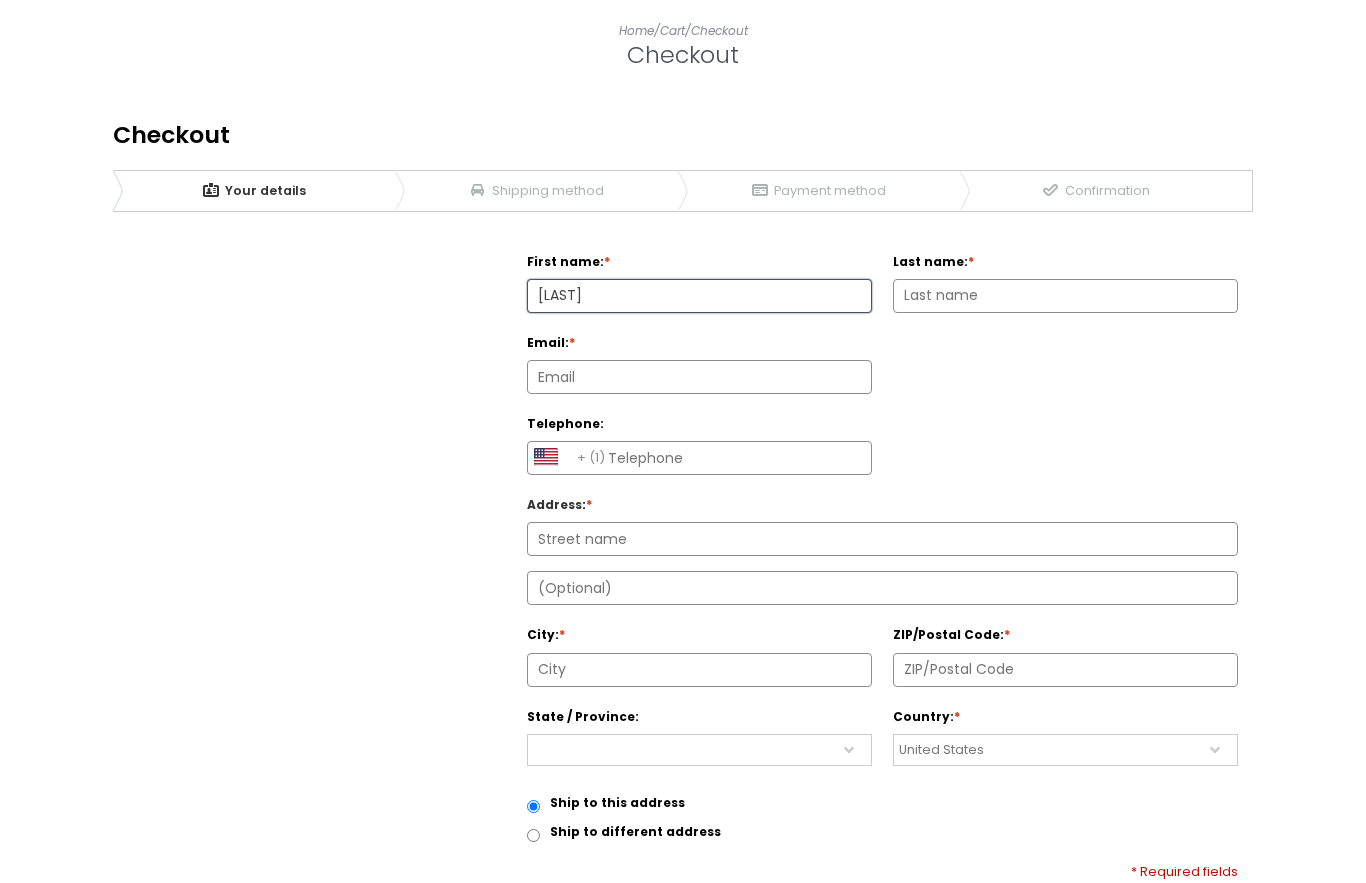 type on "[LAST]" 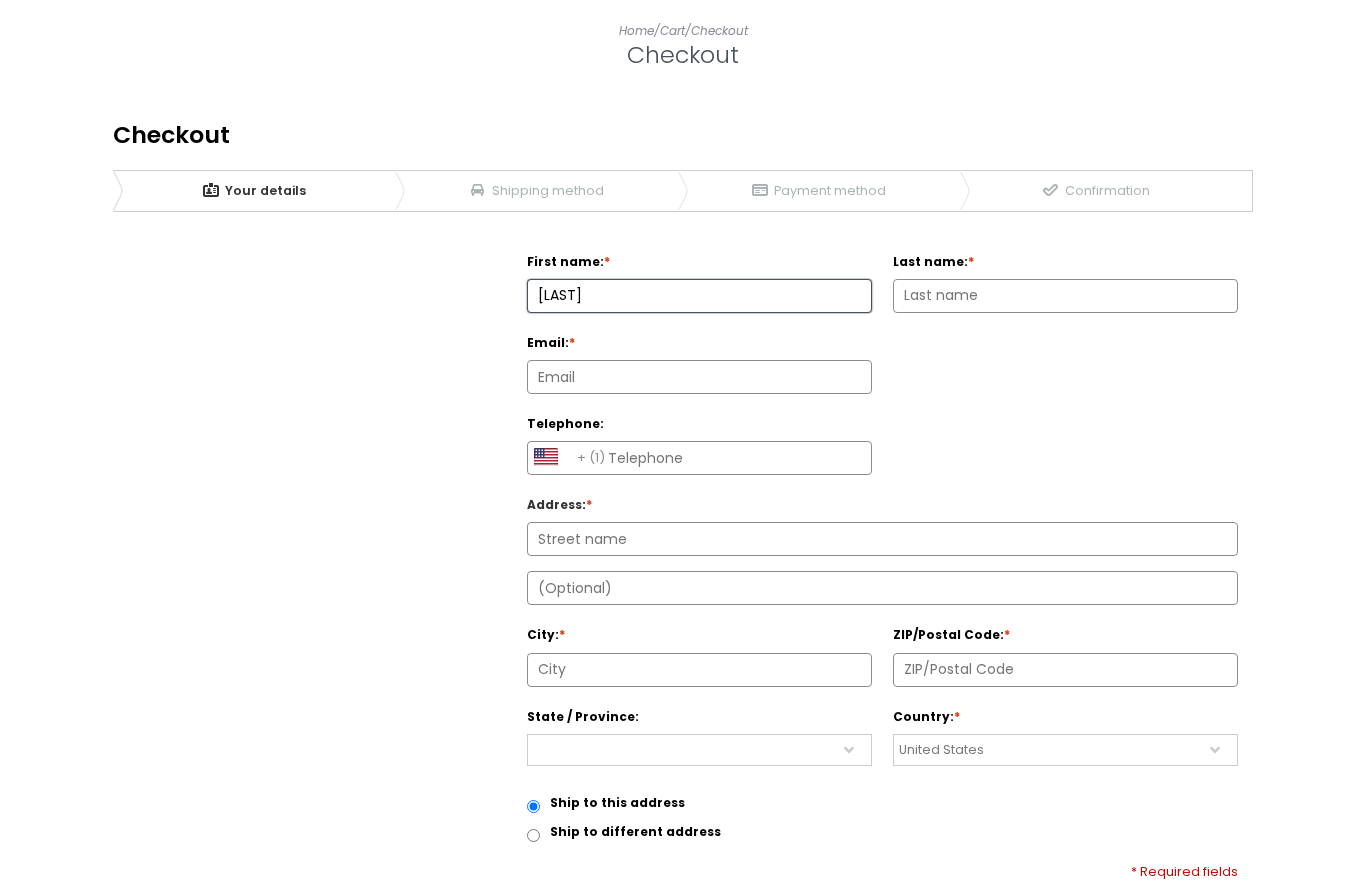 click on "Last name:  *" at bounding box center (1065, 296) 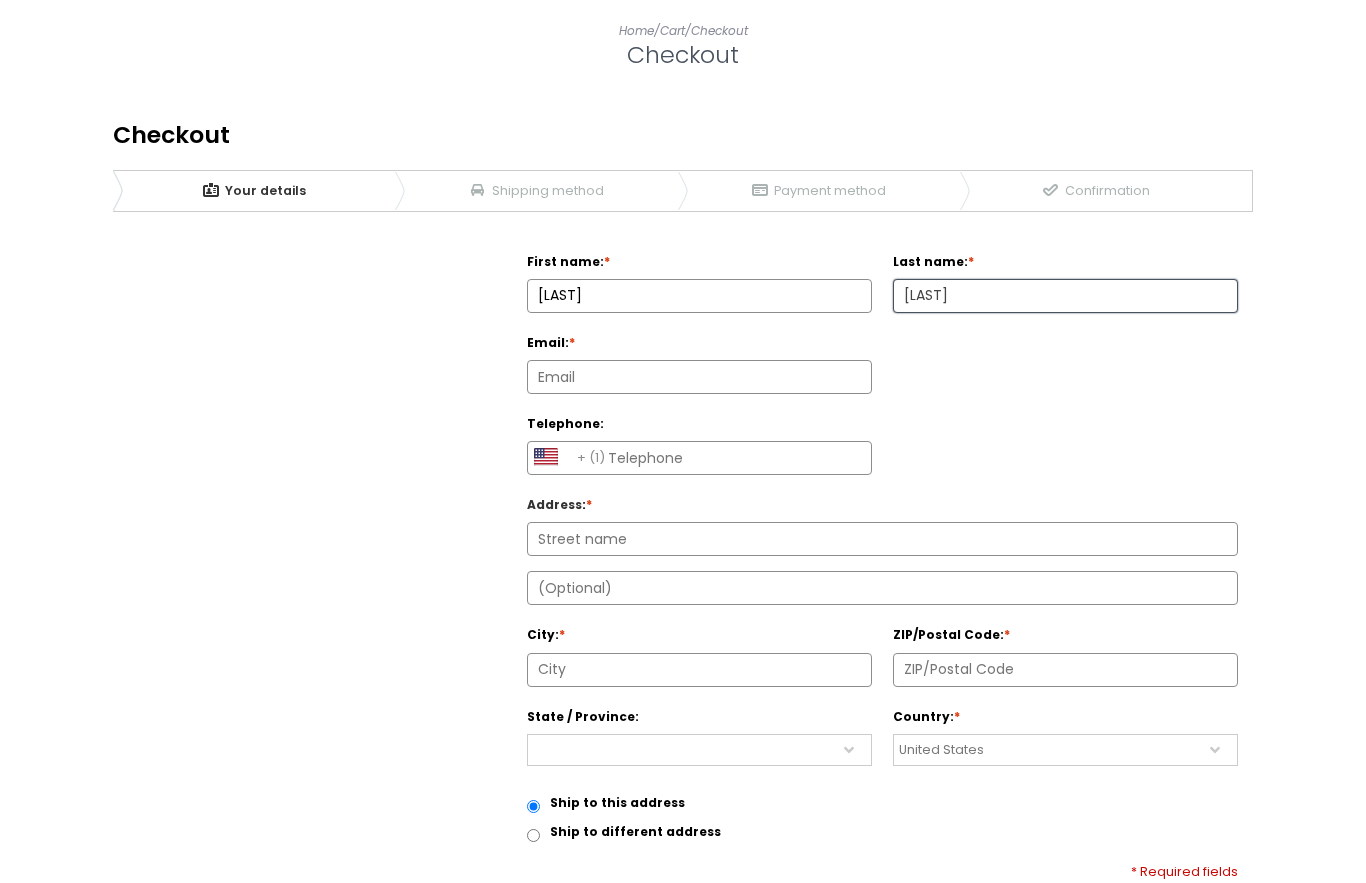 type on "[LAST]" 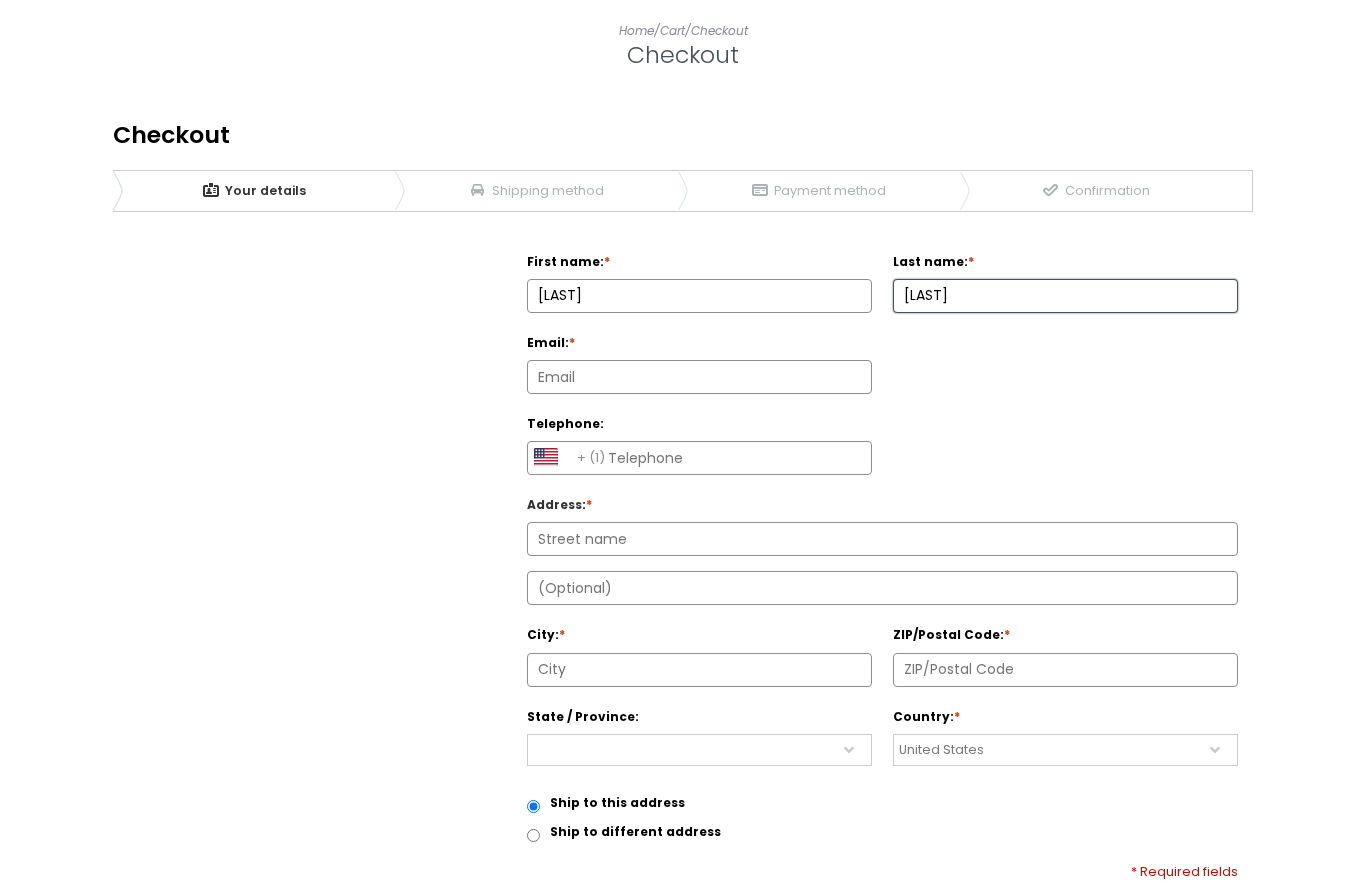 click on "Email:  *" at bounding box center (699, 377) 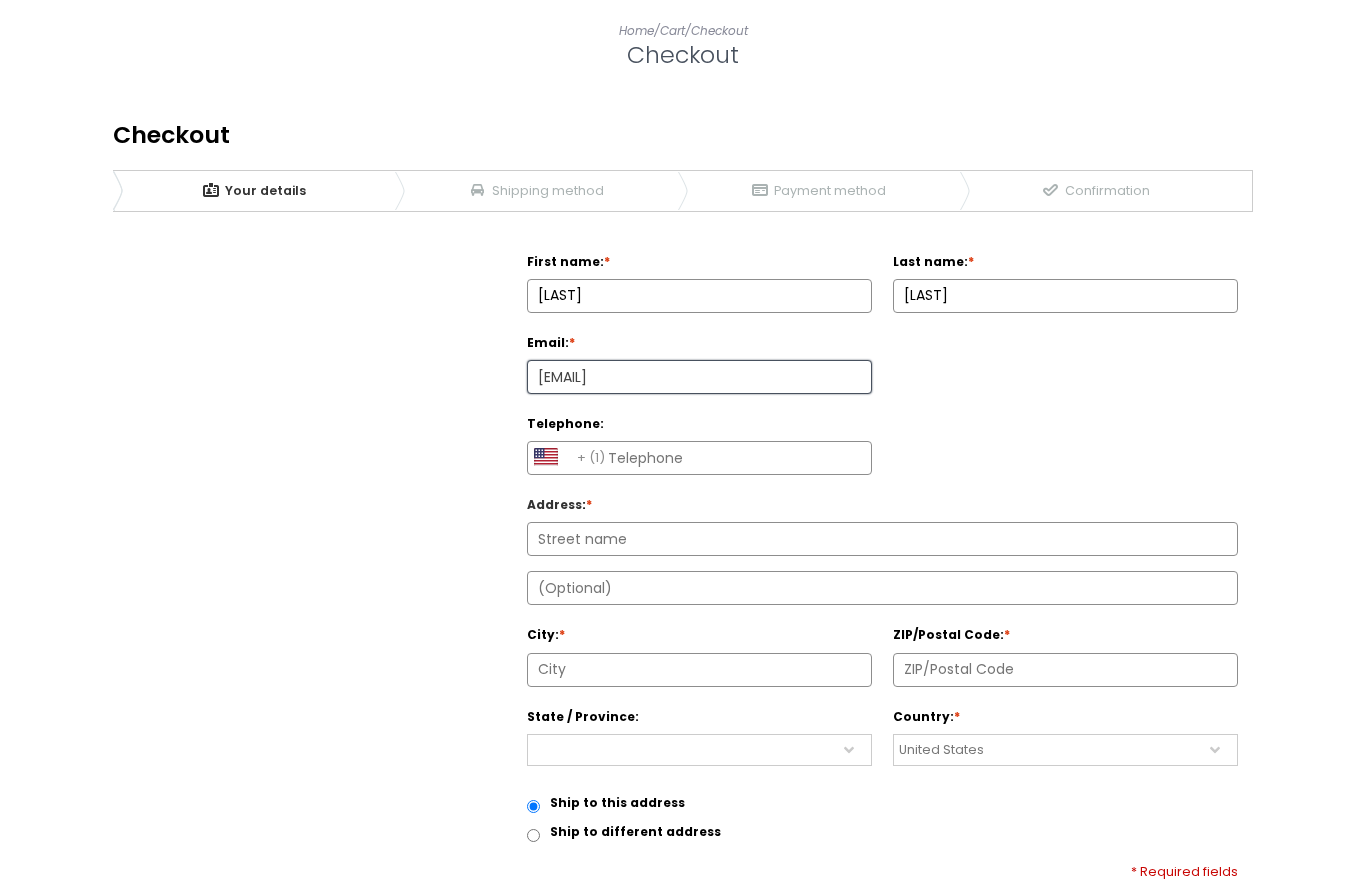 type on "[EMAIL]" 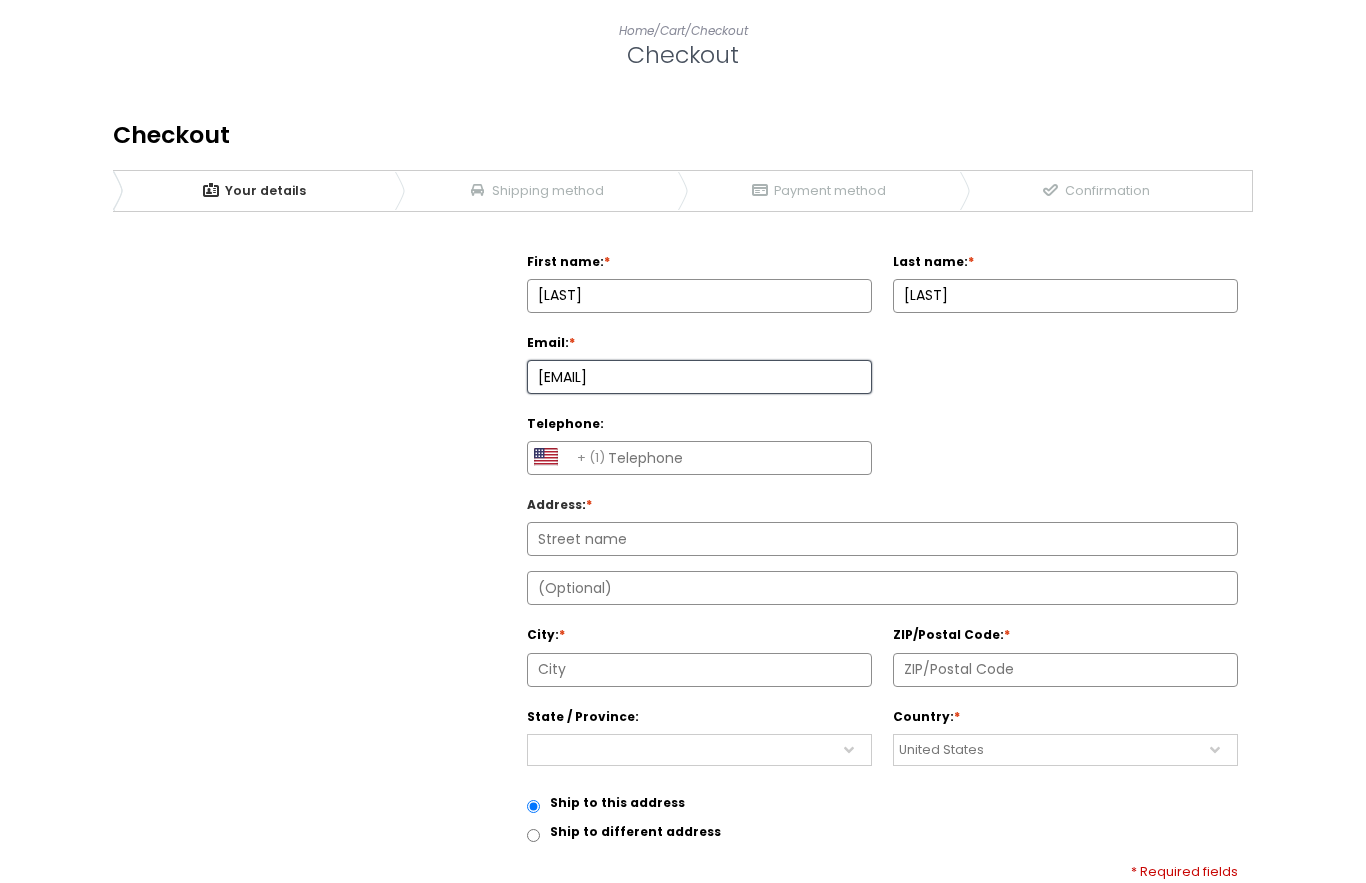 click on "Telephone:" at bounding box center (699, 458) 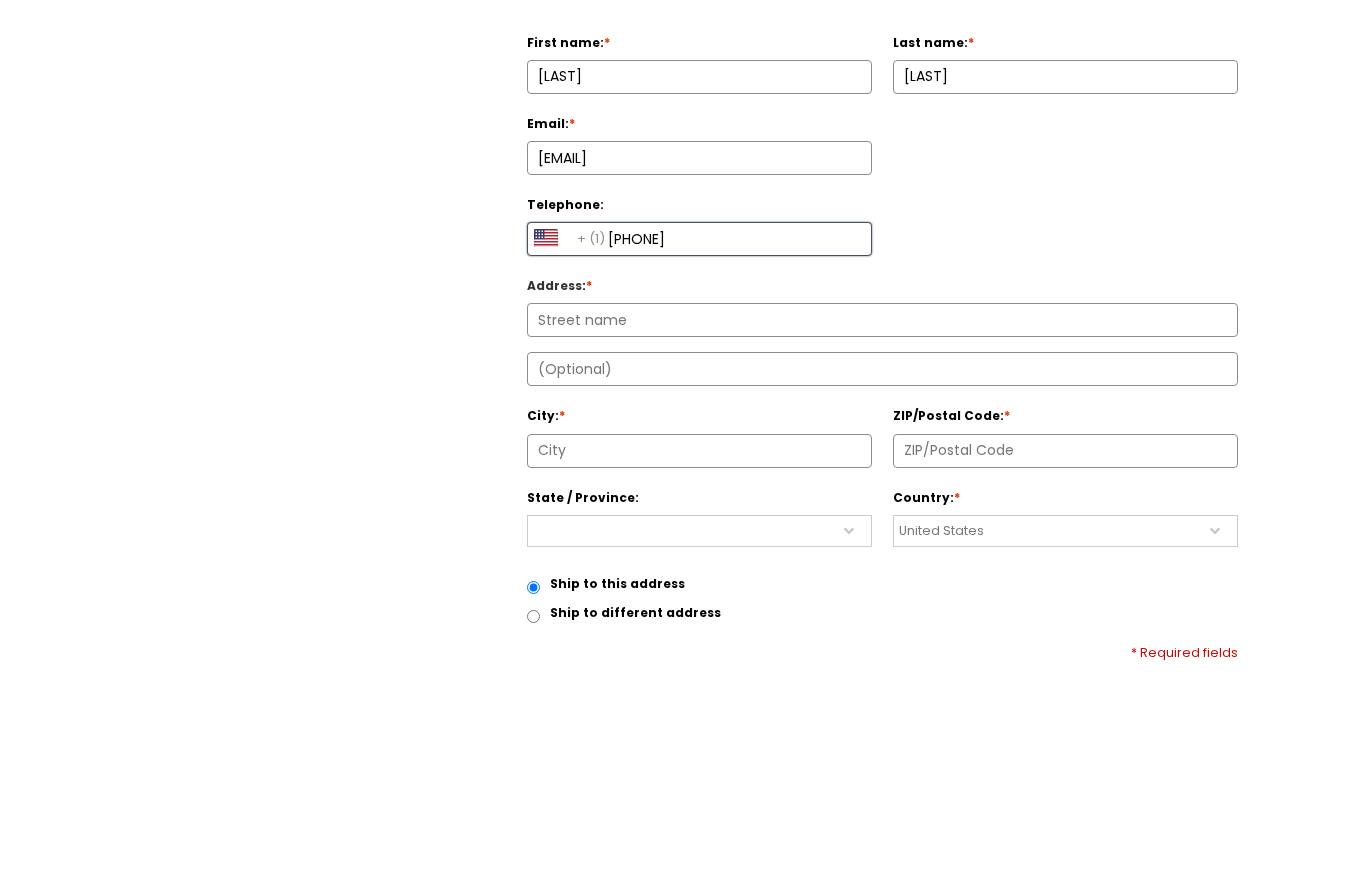 type on "[PHONE]" 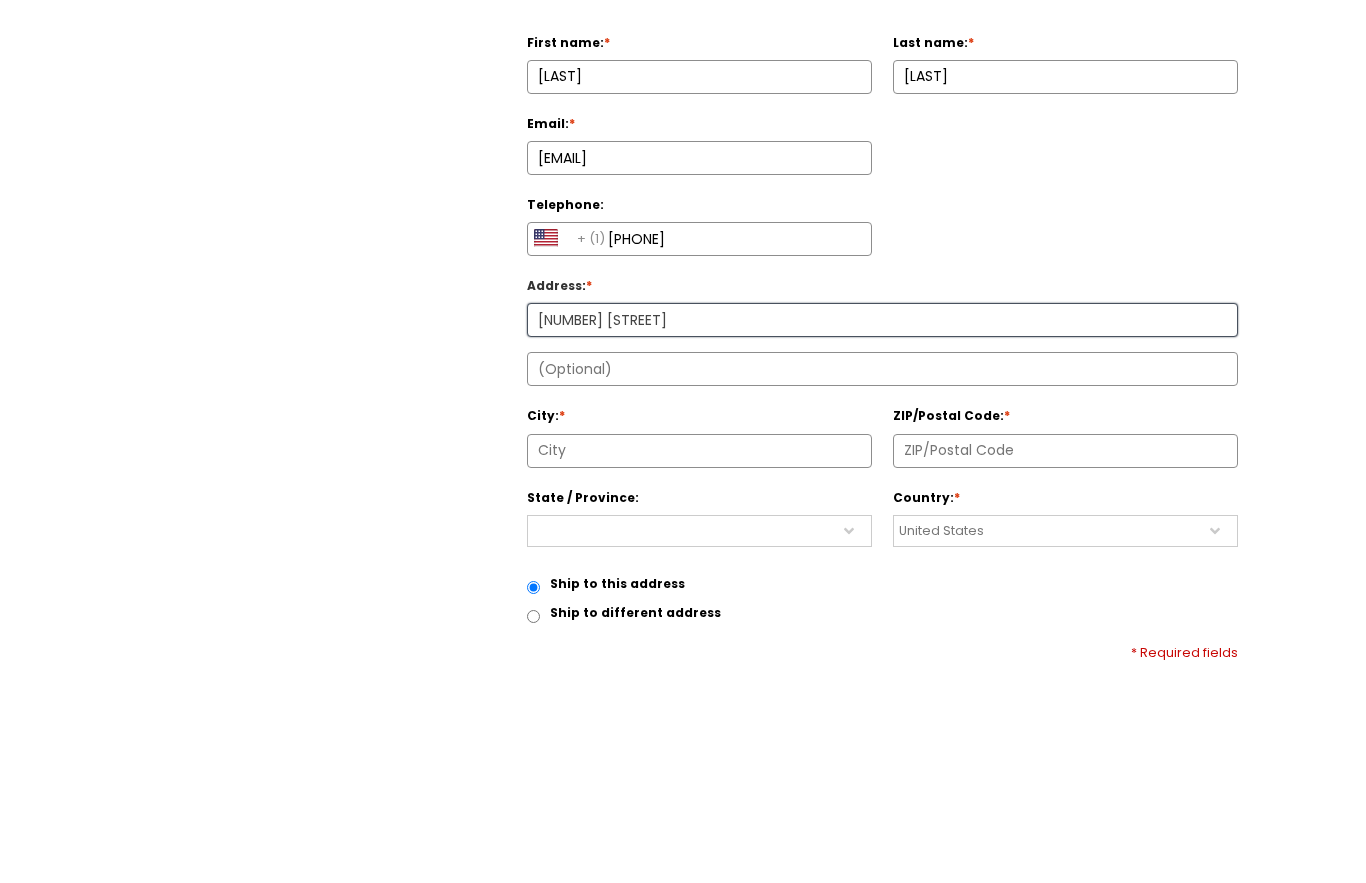 type on "[NUMBER] [STREET]" 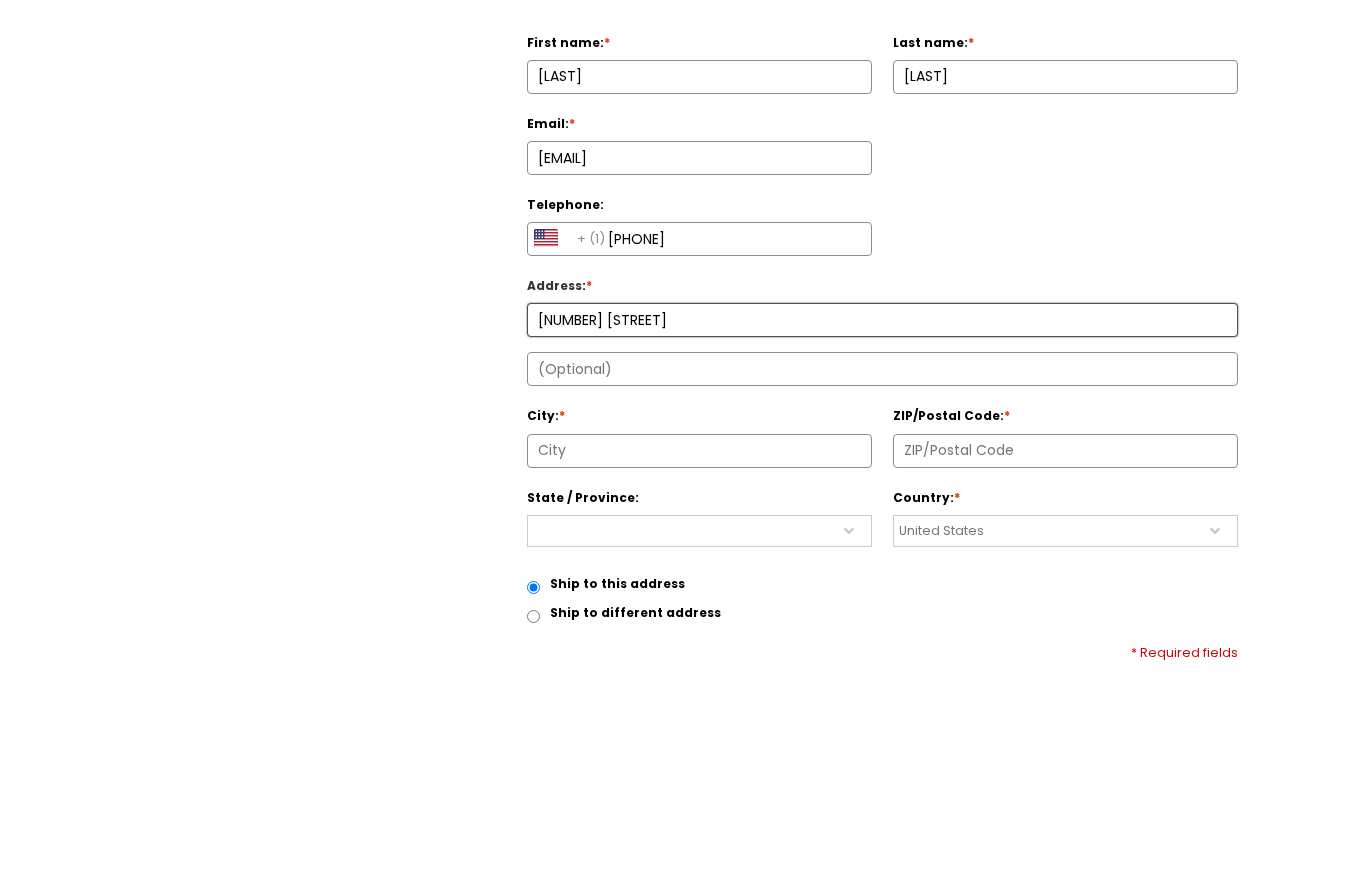 click on "City: *" at bounding box center [699, 668] 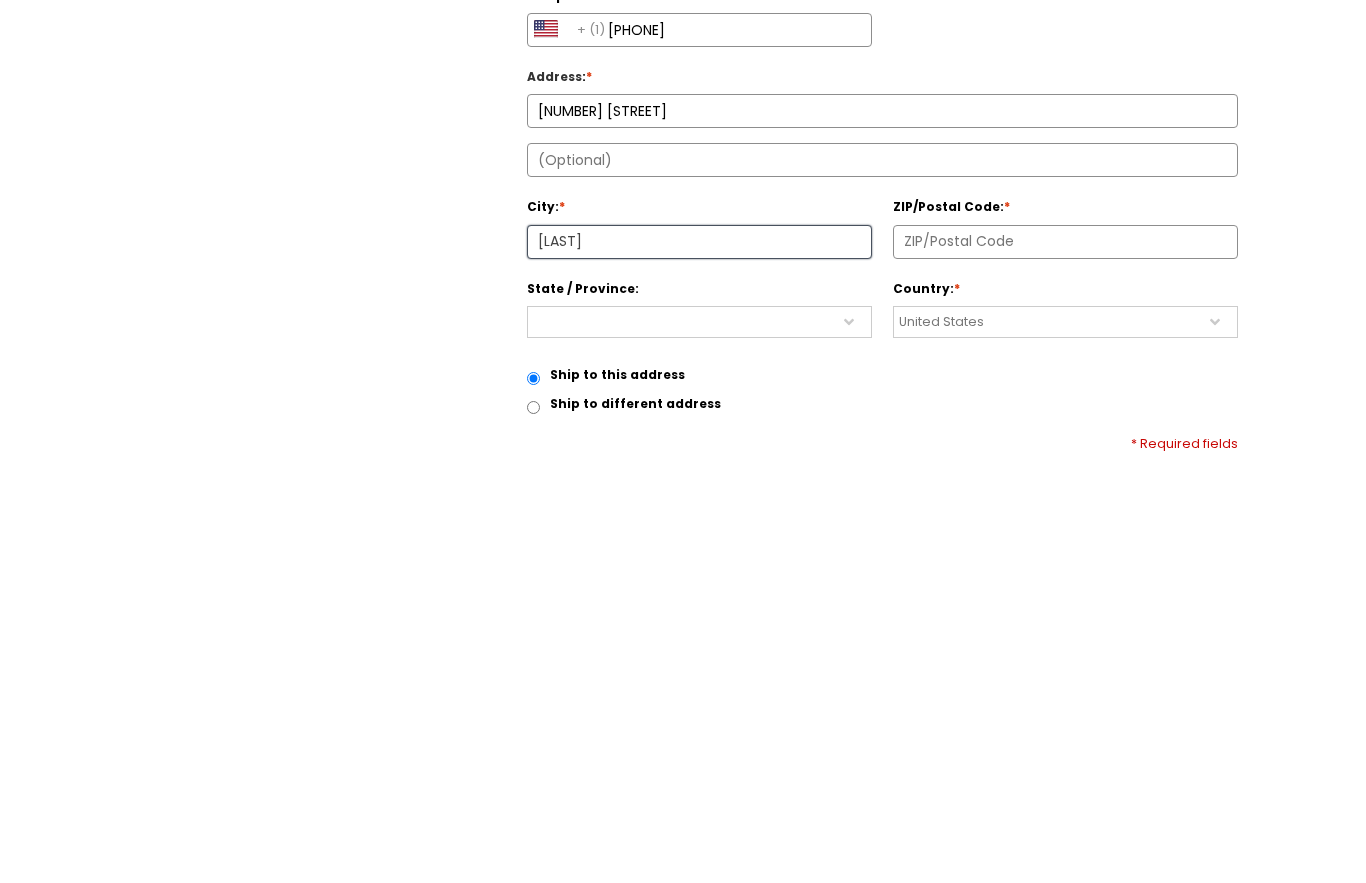 type on "[LAST]" 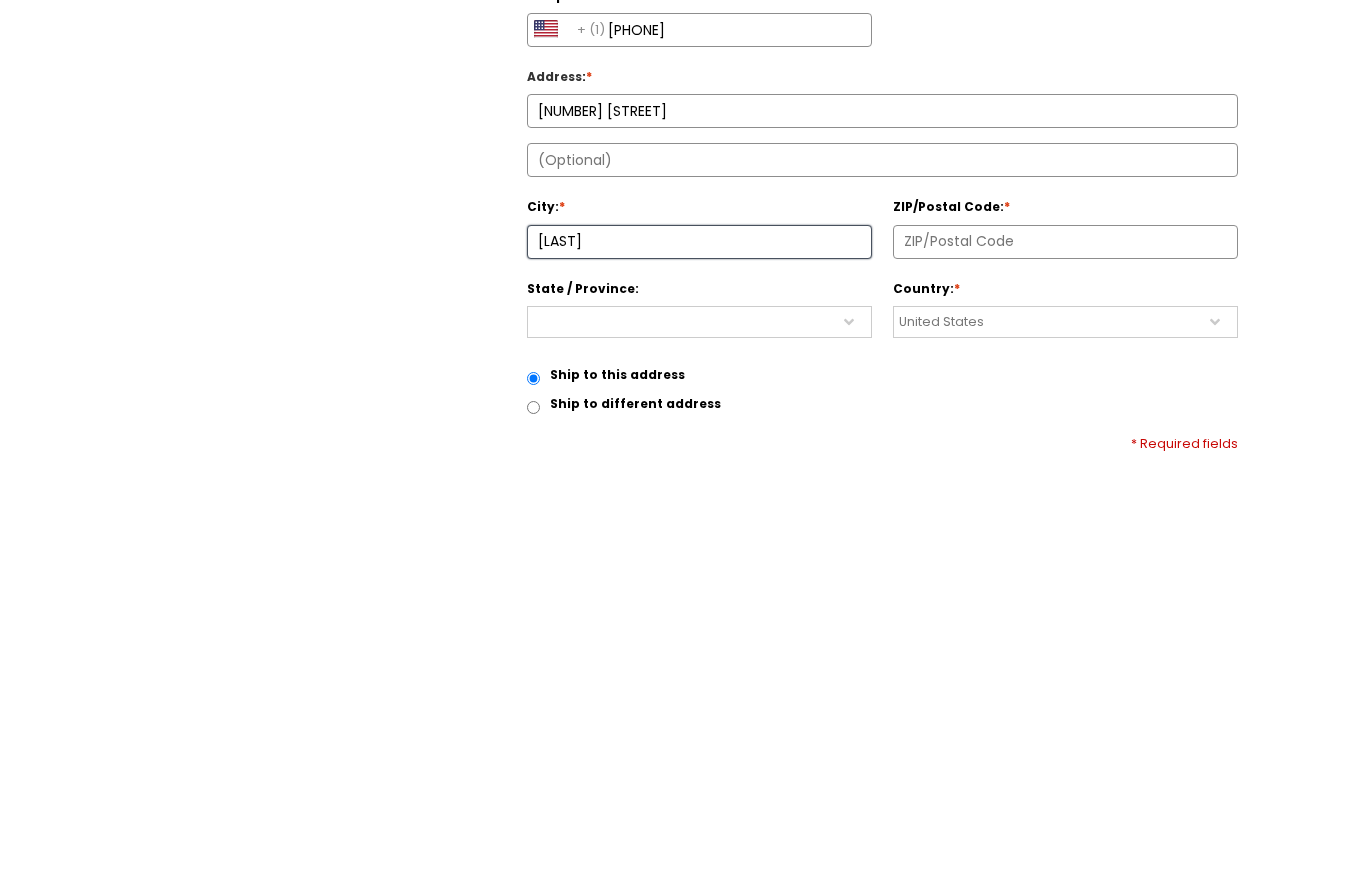 click on "ZIP/Postal Code: *" at bounding box center (1065, 668) 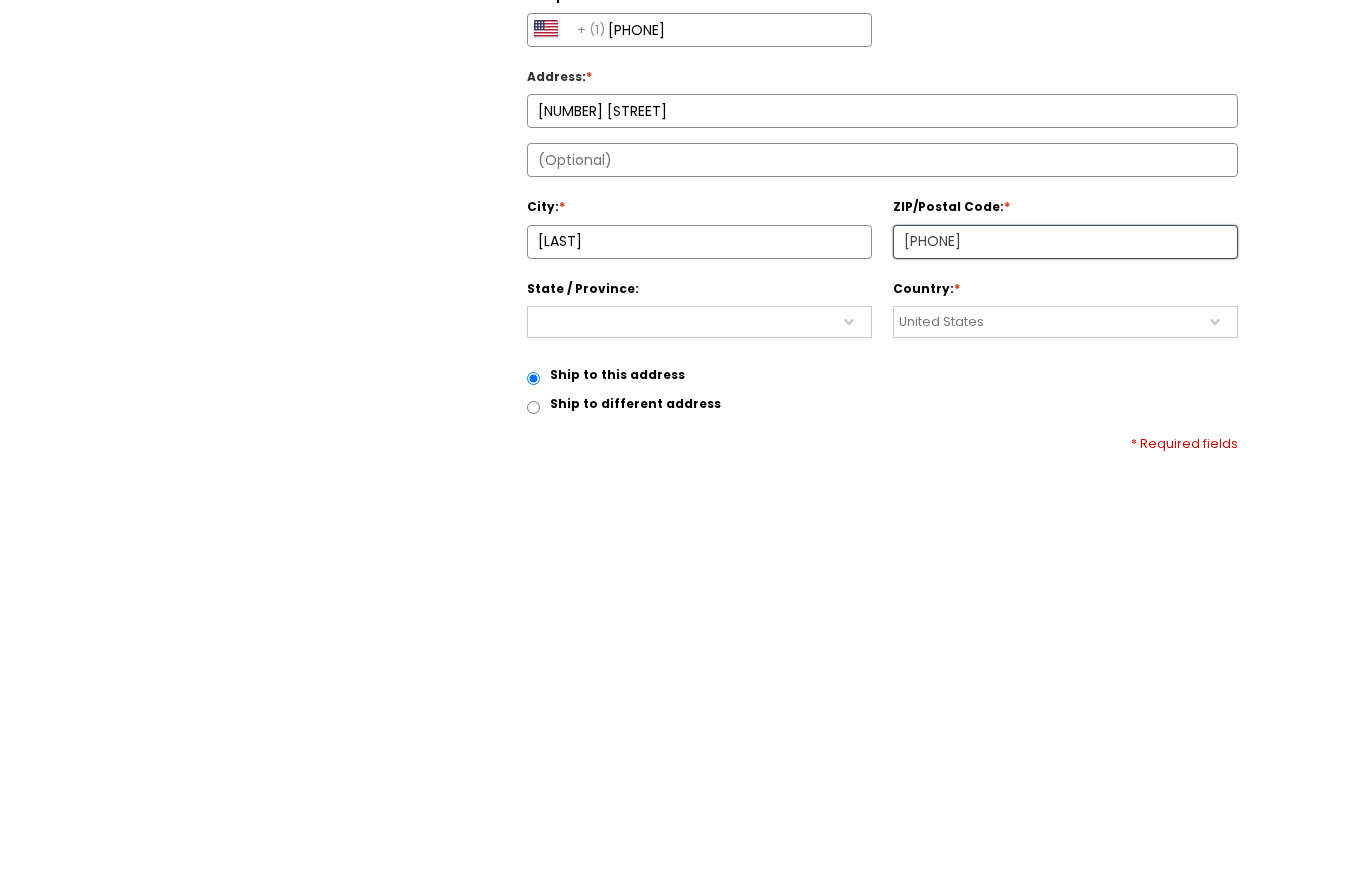 type on "[PHONE]" 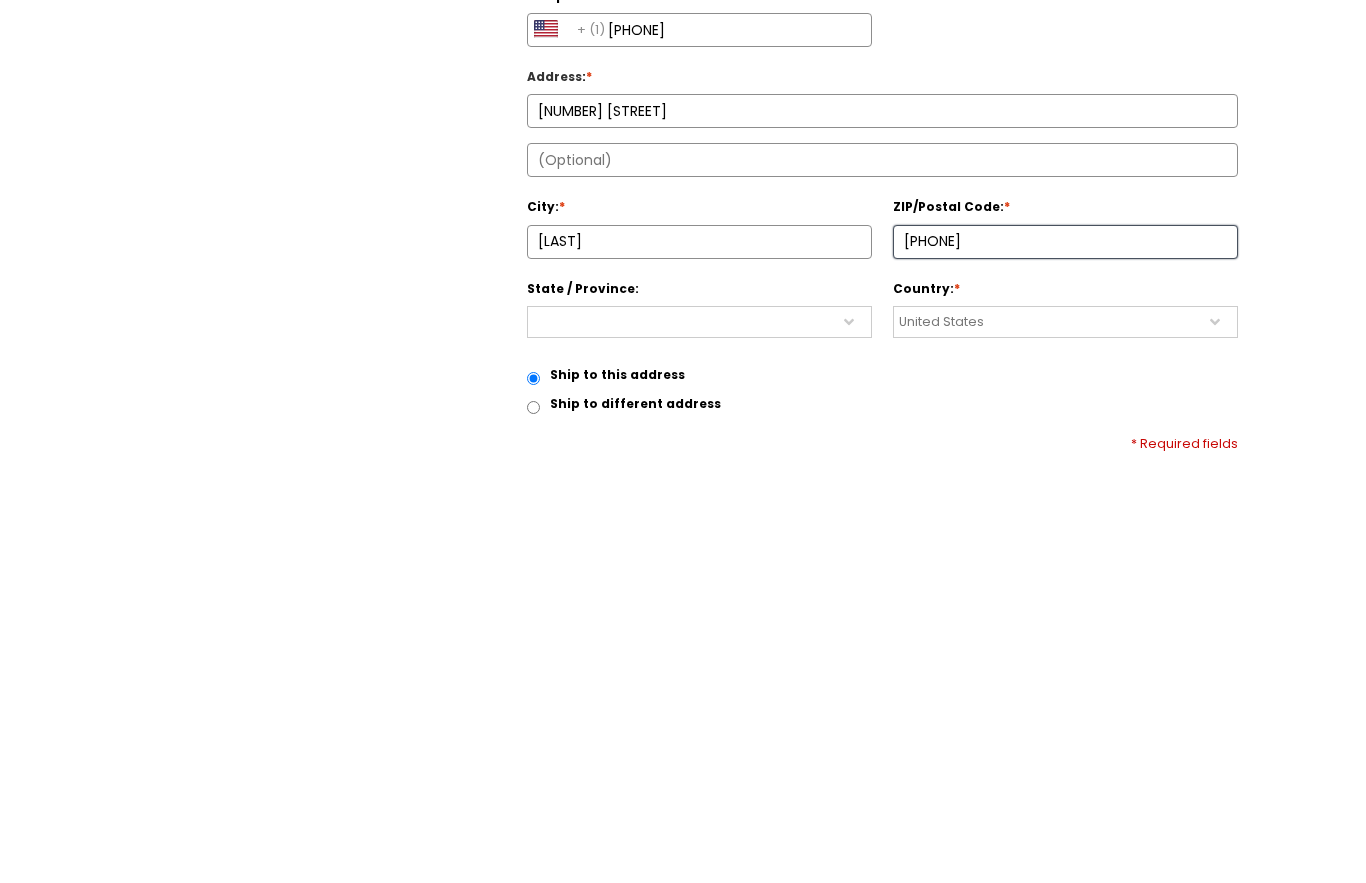 click on "[STATE]
[STATE]
[COUNTRY]
[STATE]
[STATE]
[STATE]
[STATE]
[STATE]
[STATE] [STATE] [STATE] [STATE] [STATE]" at bounding box center [699, 748] 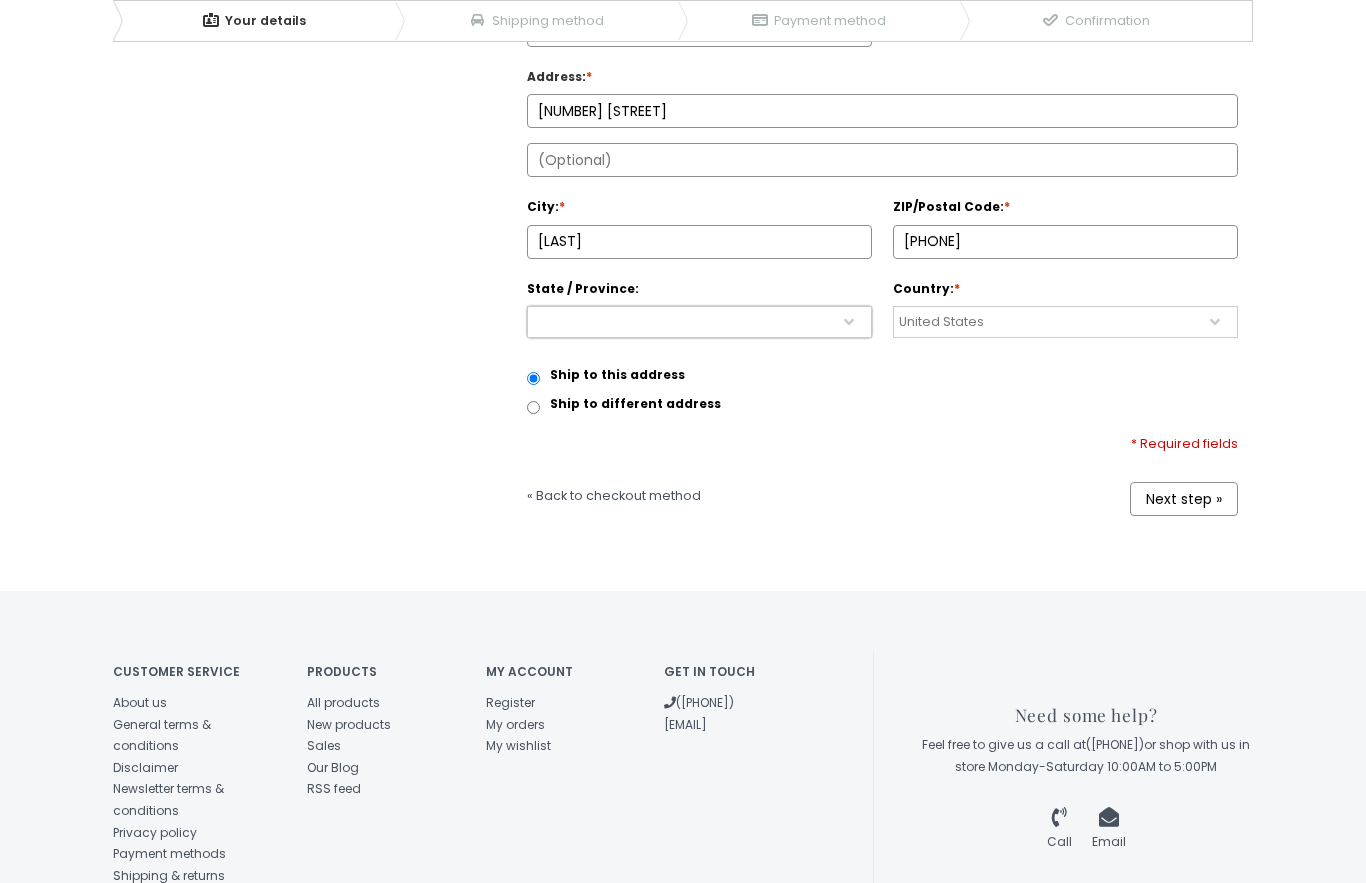 select on "[PHONE]" 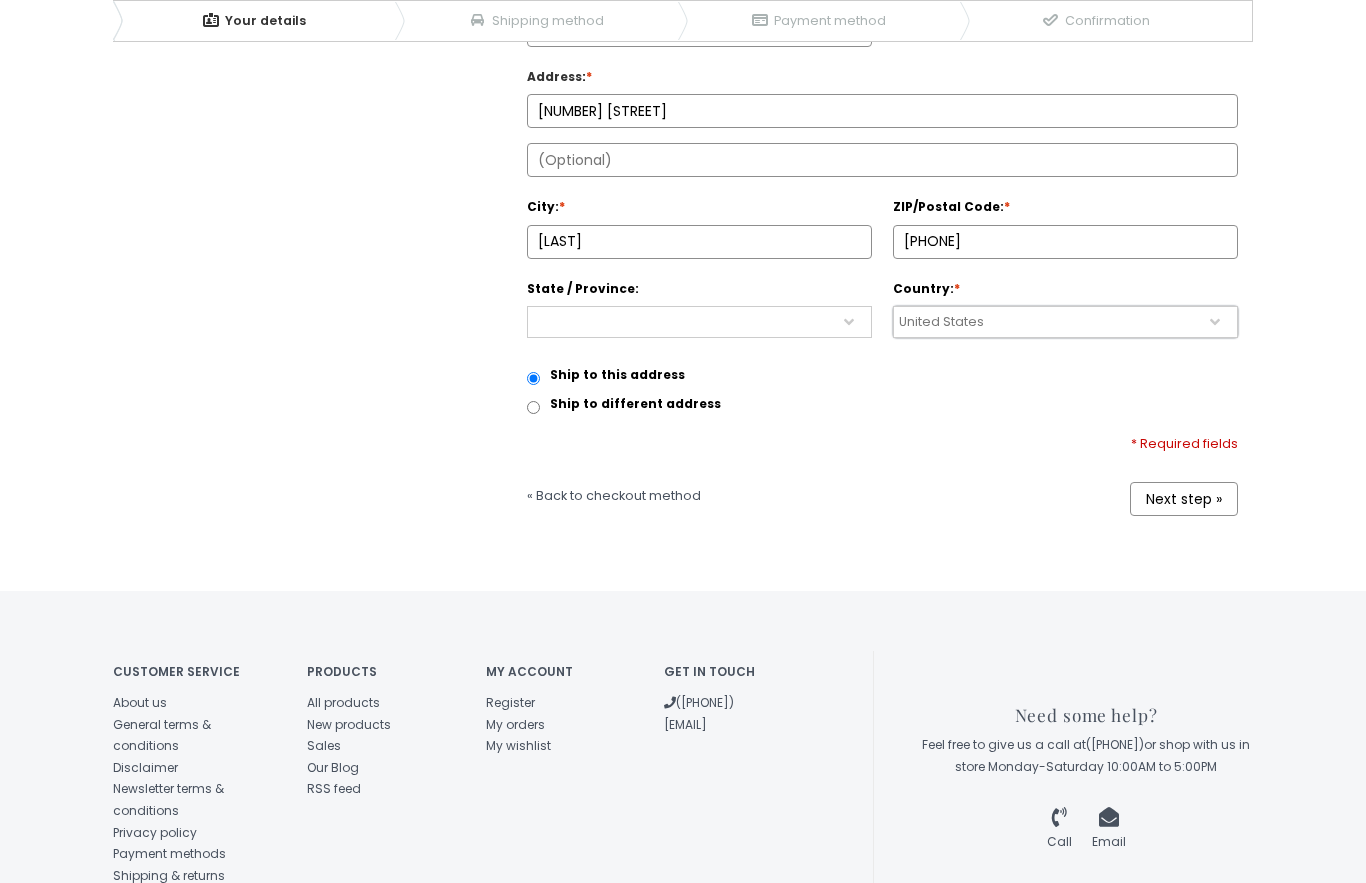 click on "Next step »" at bounding box center (1184, 499) 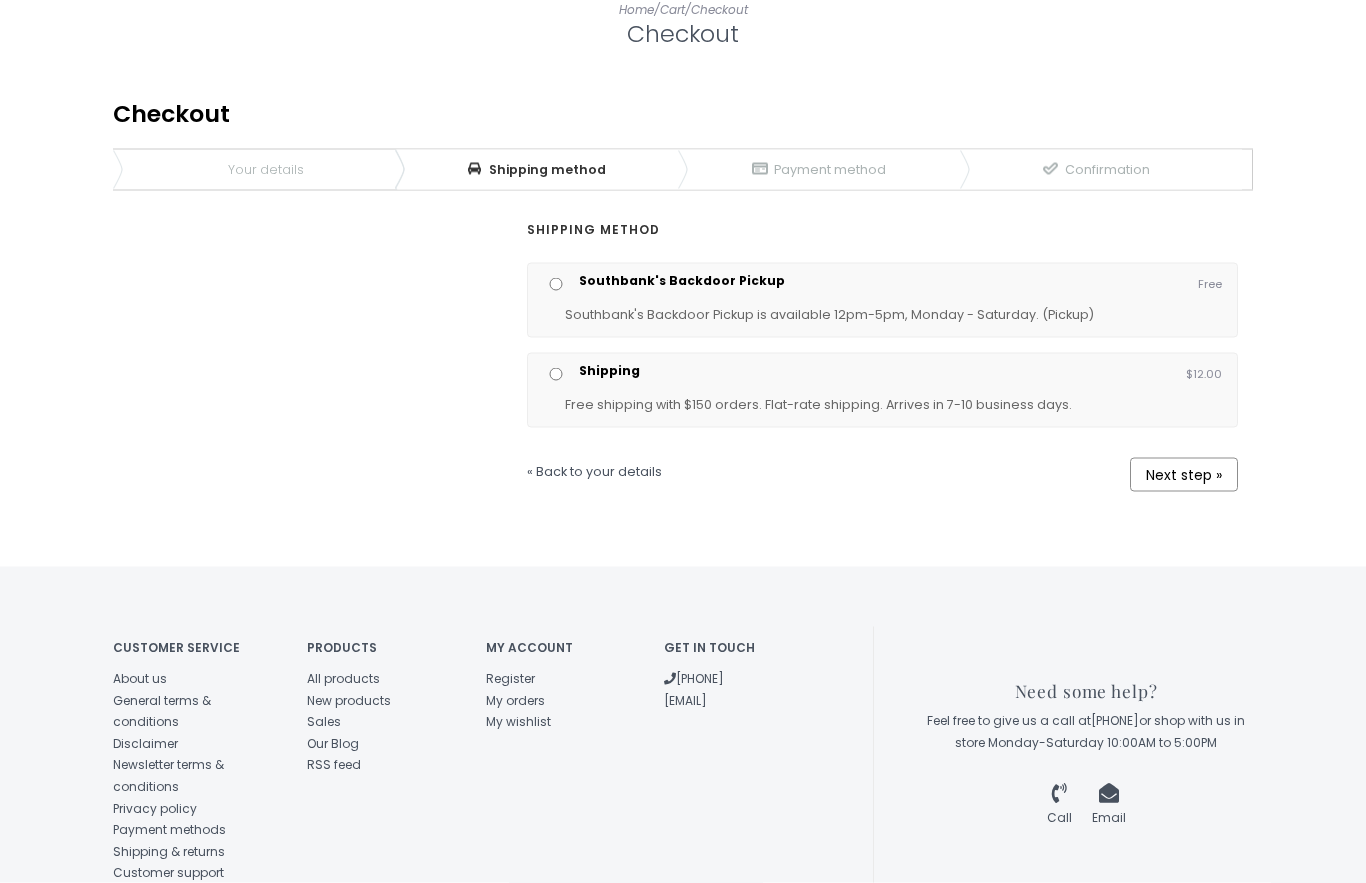 scroll, scrollTop: 353, scrollLeft: 0, axis: vertical 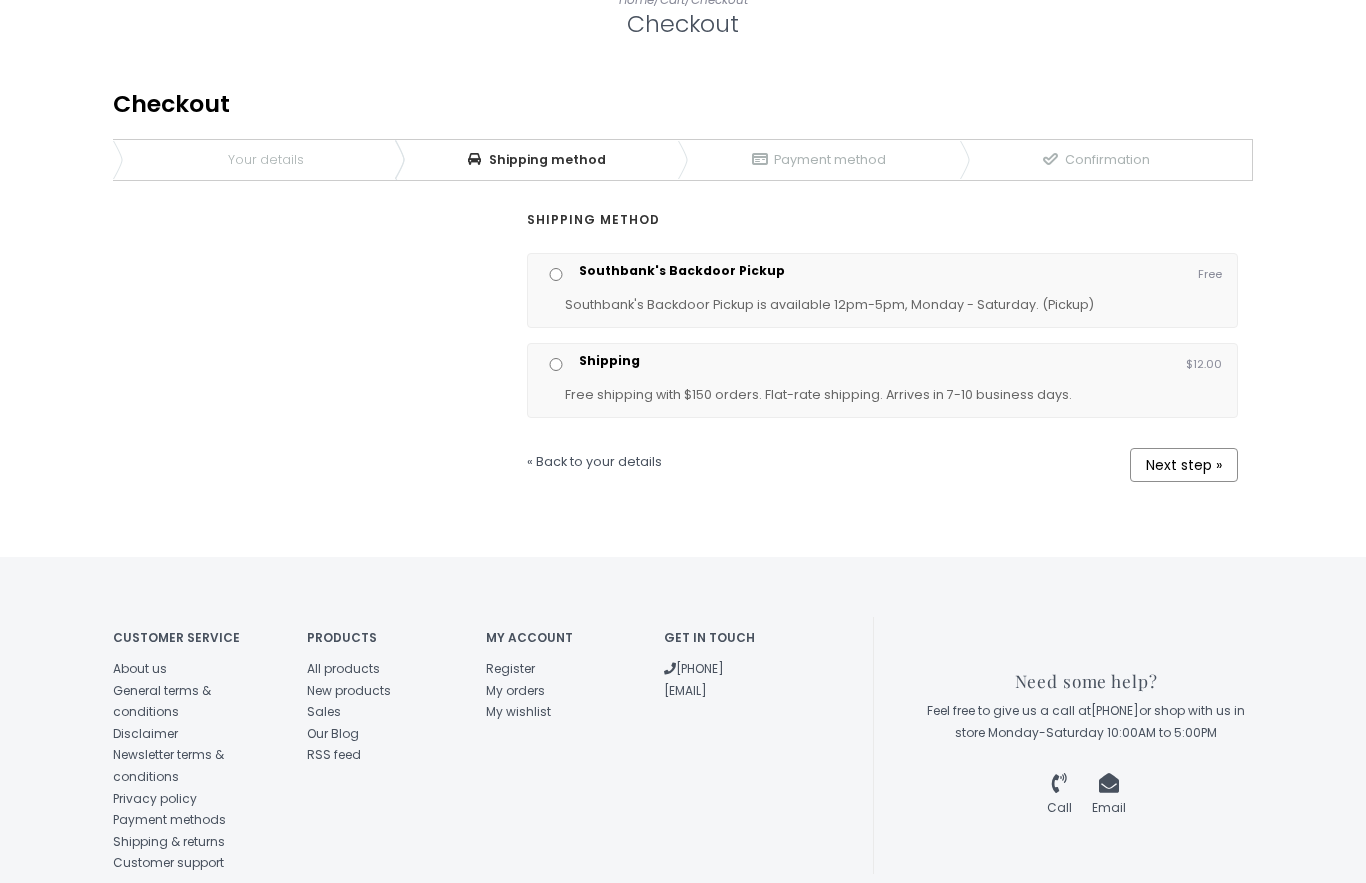 click on "Shipping" at bounding box center (556, 364) 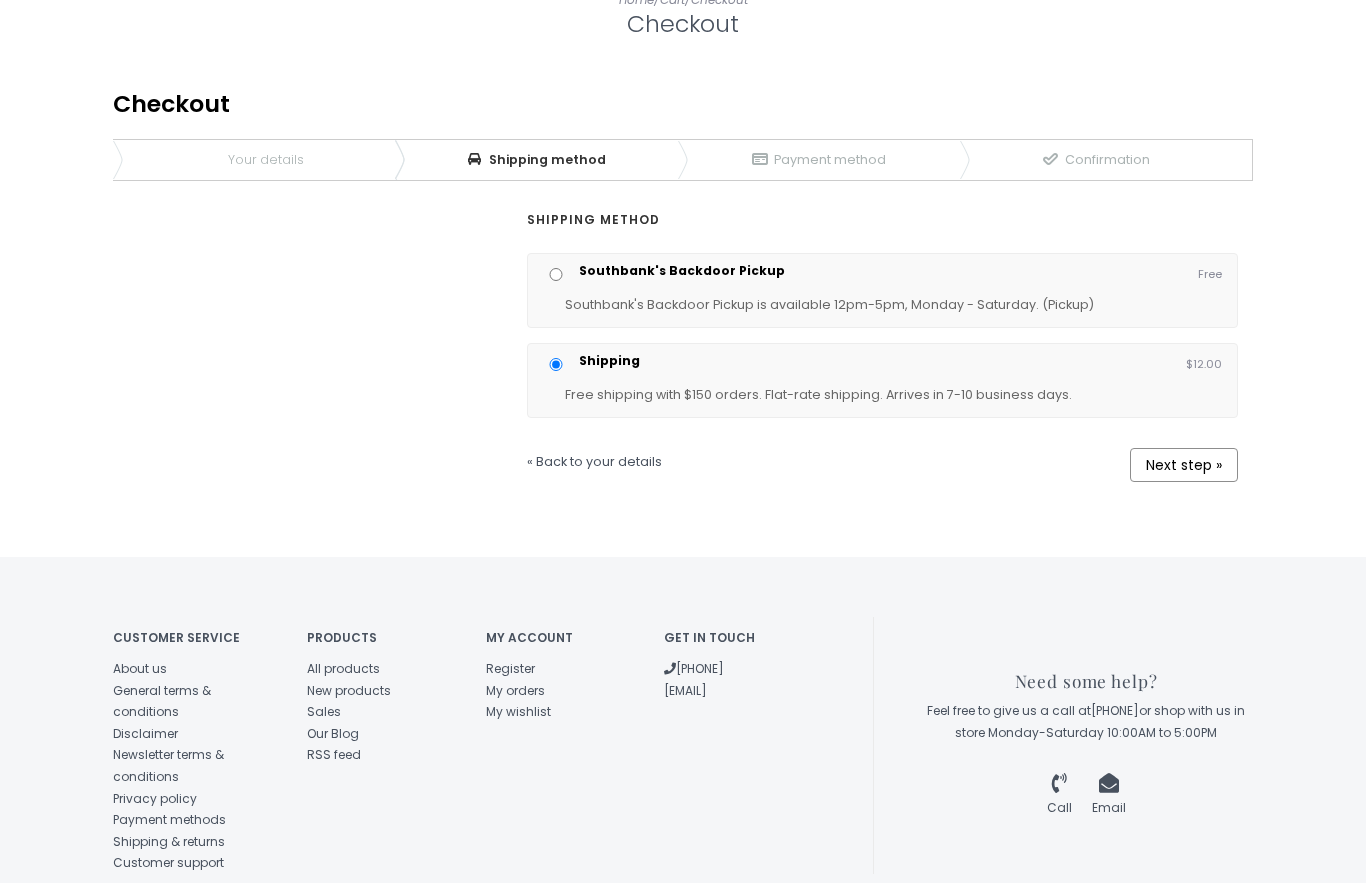 click on "Next step »" at bounding box center [1184, 465] 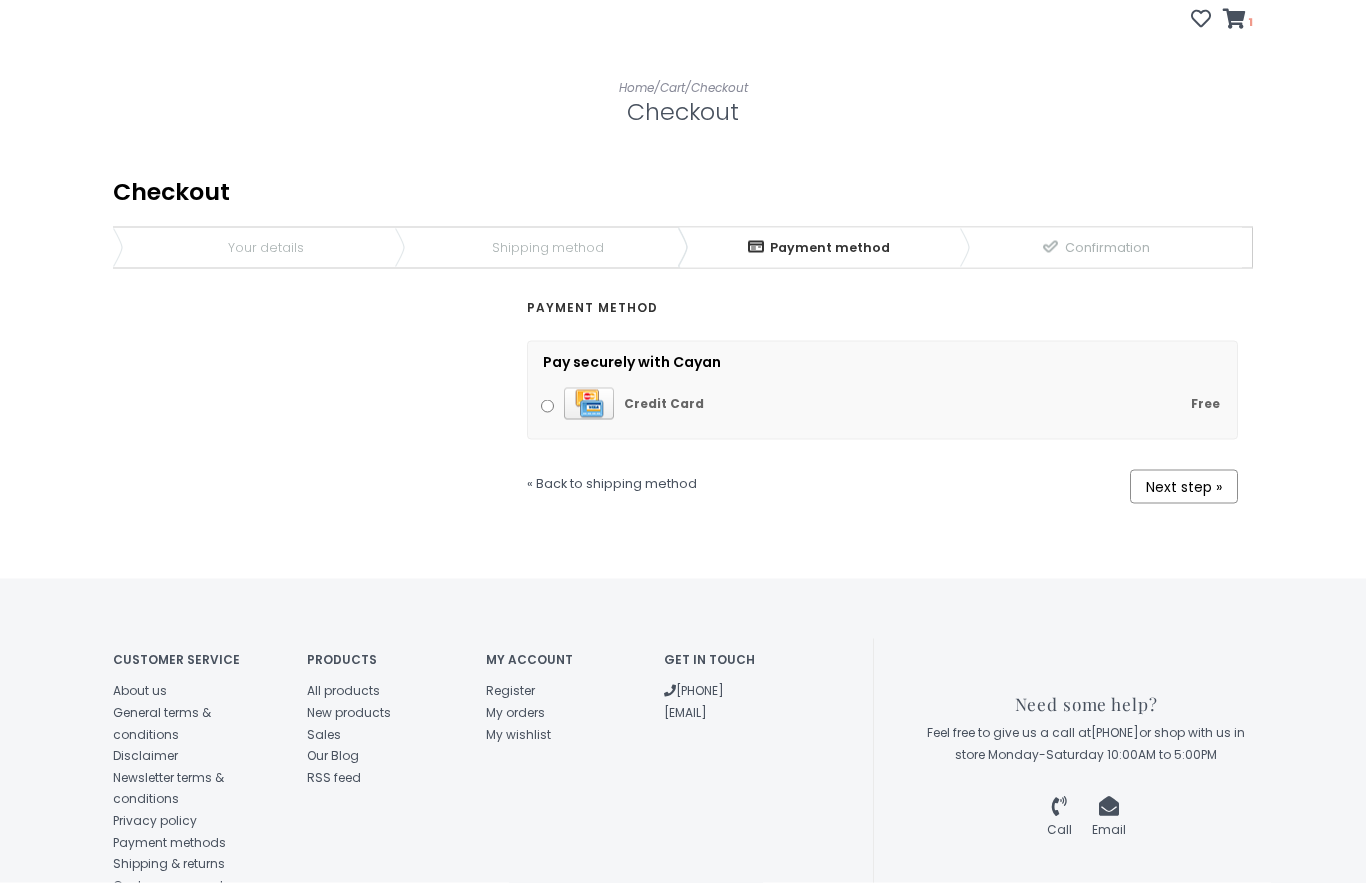 scroll, scrollTop: 287, scrollLeft: 0, axis: vertical 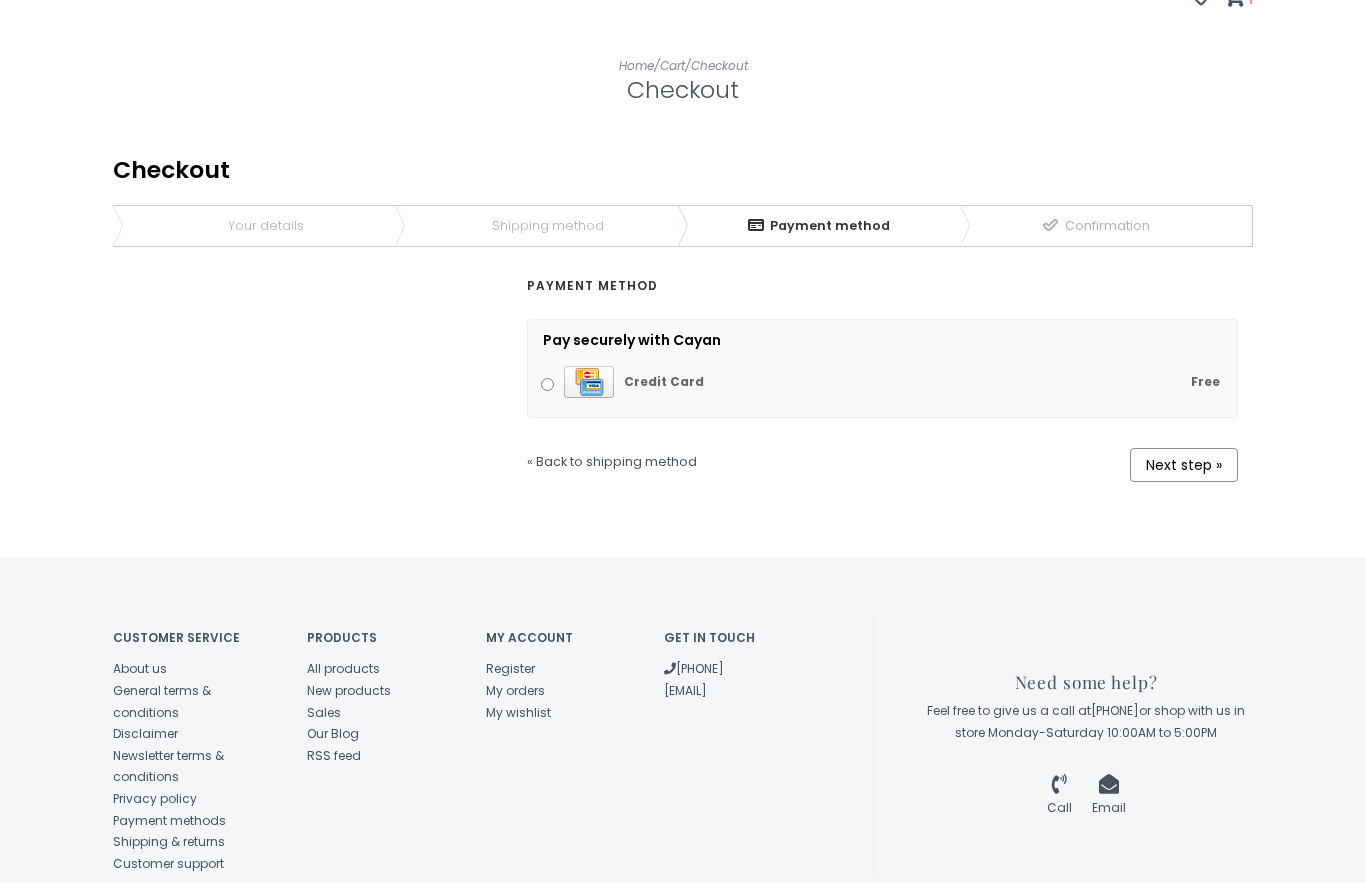 click on "Next step »" at bounding box center (1184, 465) 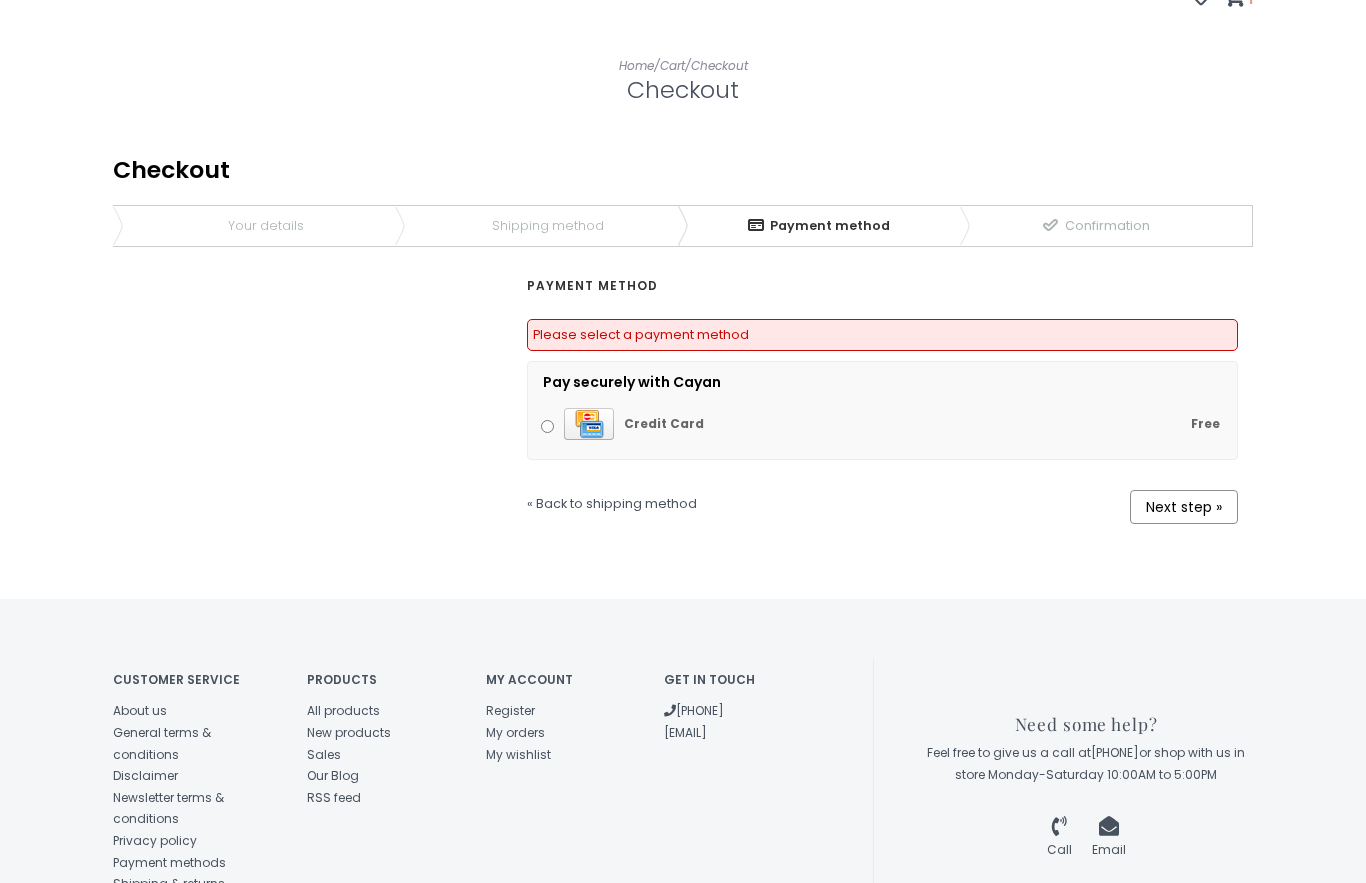 click on "Free
Credit Card" at bounding box center [547, 426] 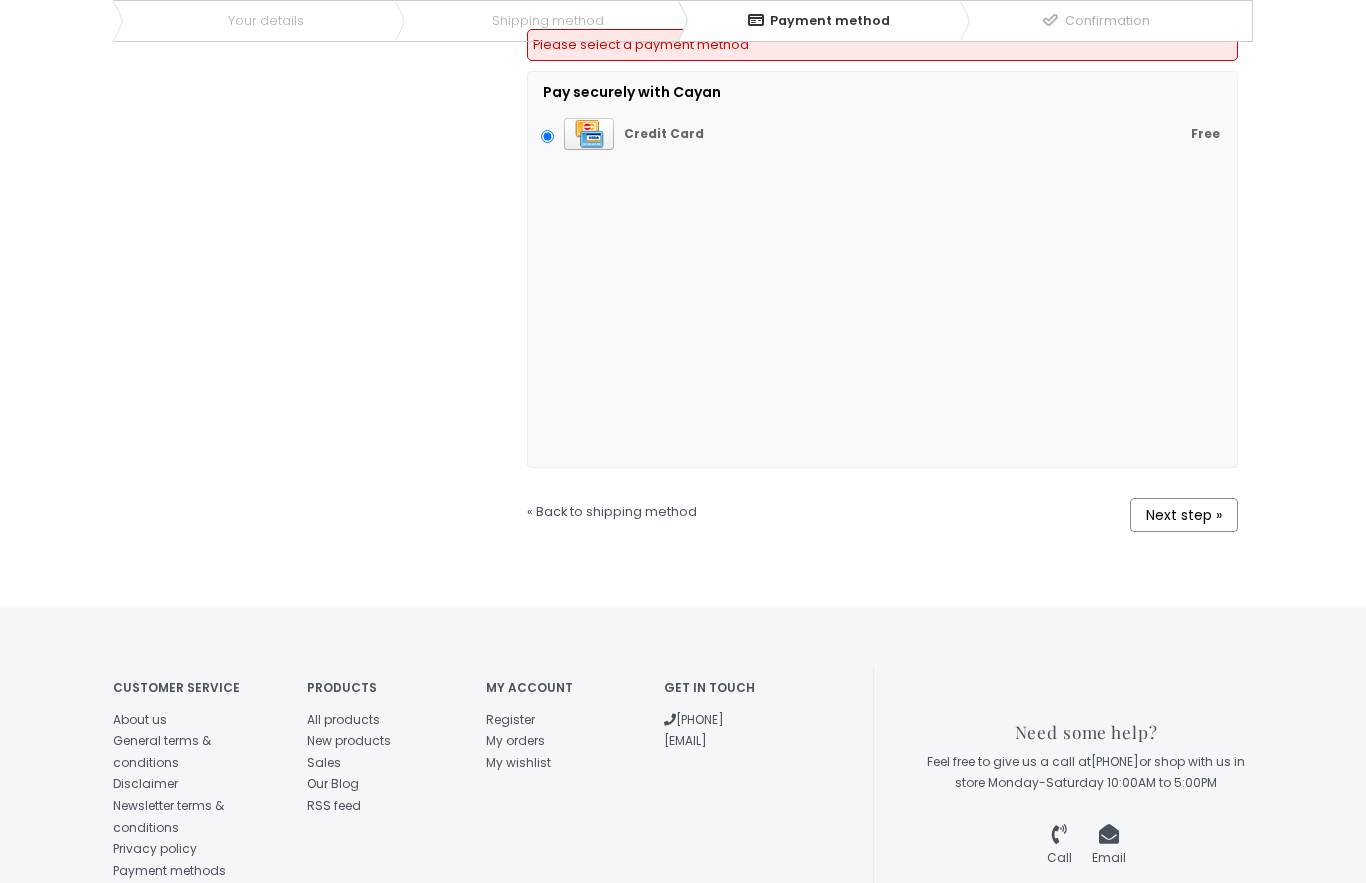 scroll, scrollTop: 625, scrollLeft: 0, axis: vertical 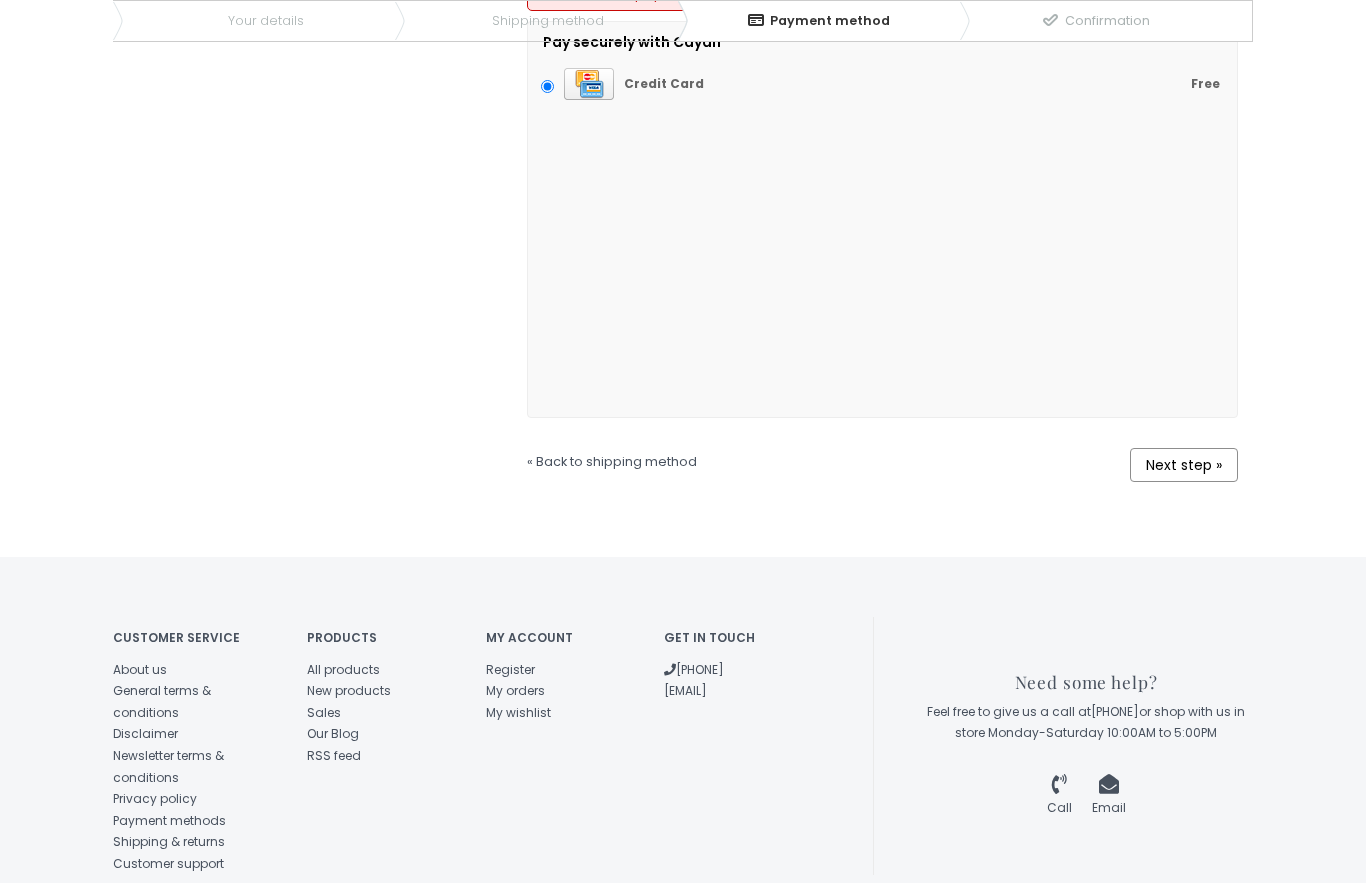 click on "« Back to shipping method" at bounding box center [612, 462] 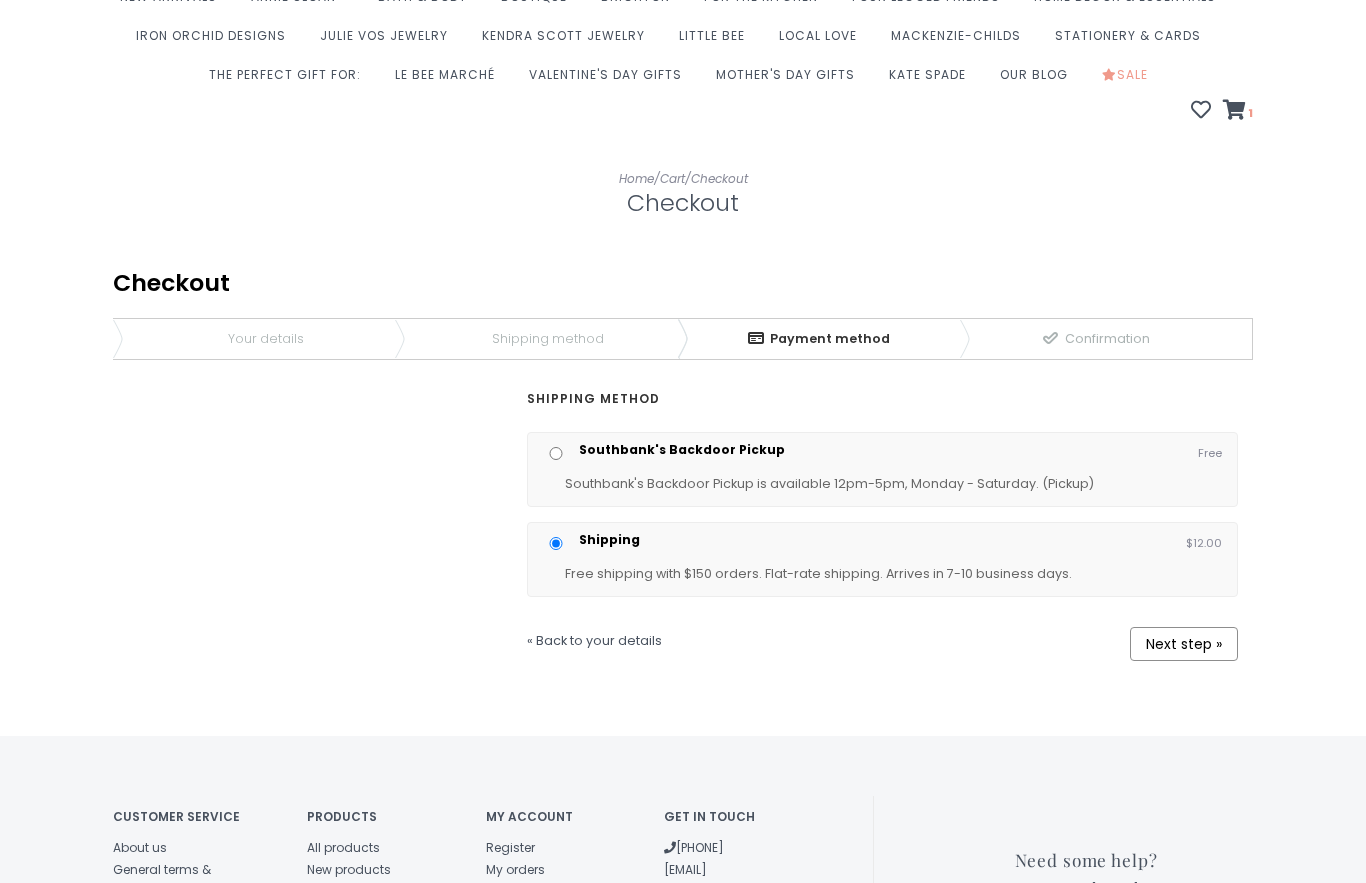 scroll, scrollTop: 0, scrollLeft: 0, axis: both 